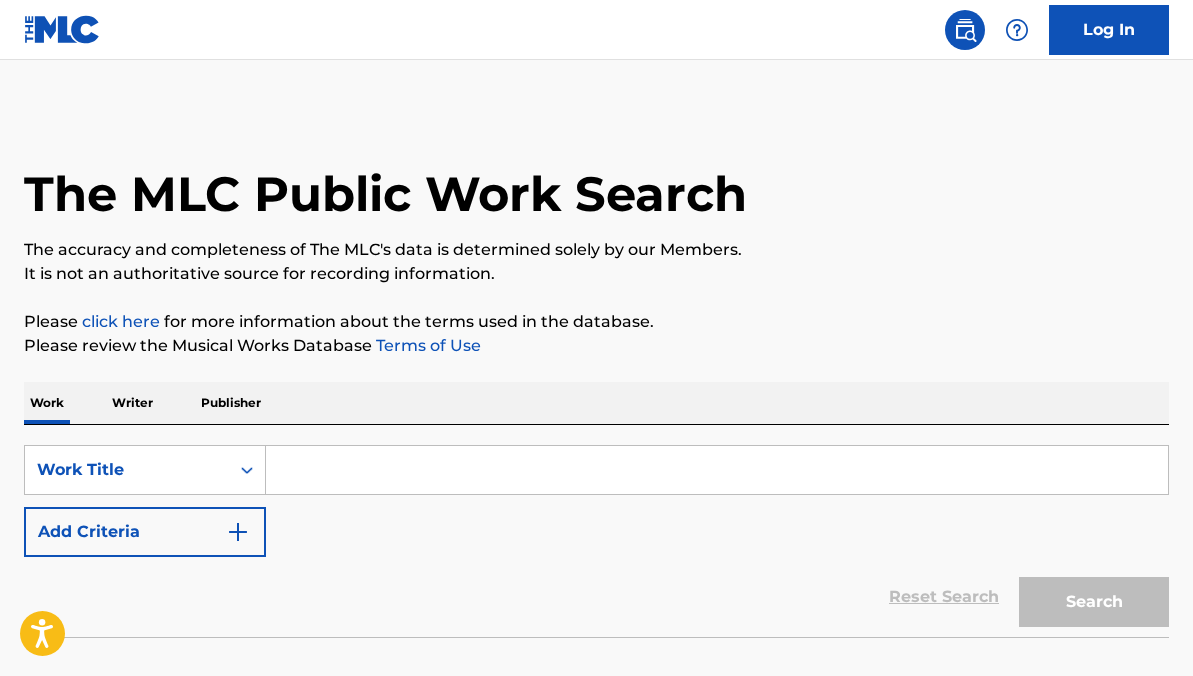 scroll, scrollTop: 0, scrollLeft: 0, axis: both 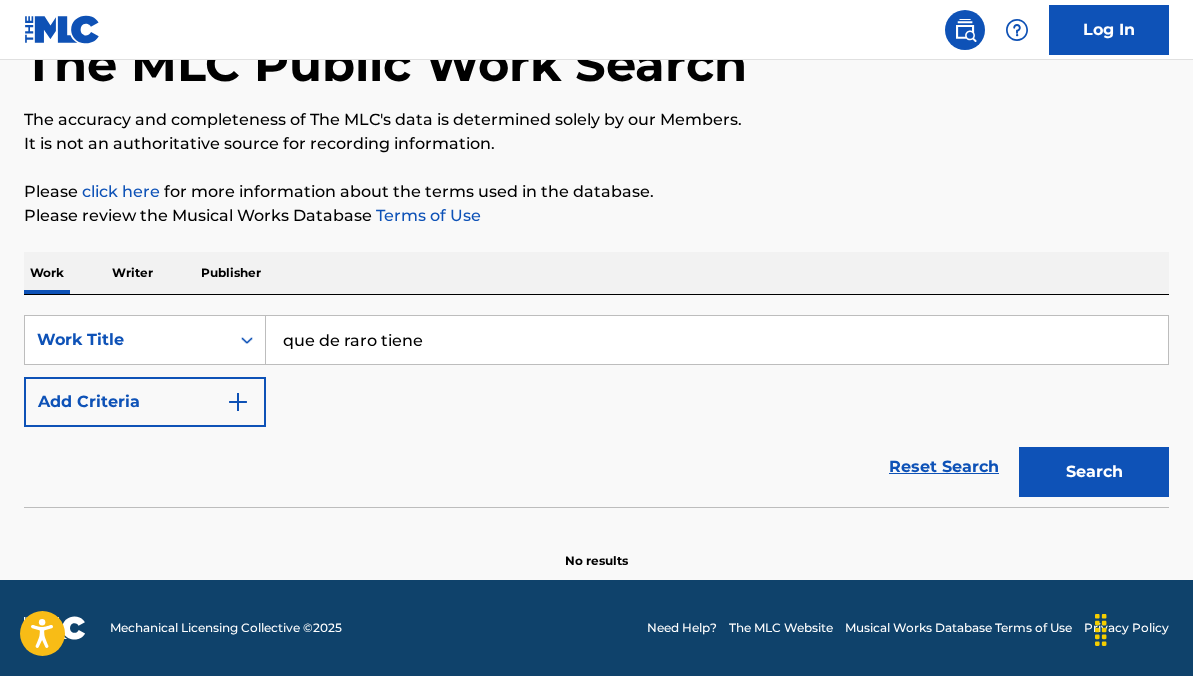 type on "que de raro tiene" 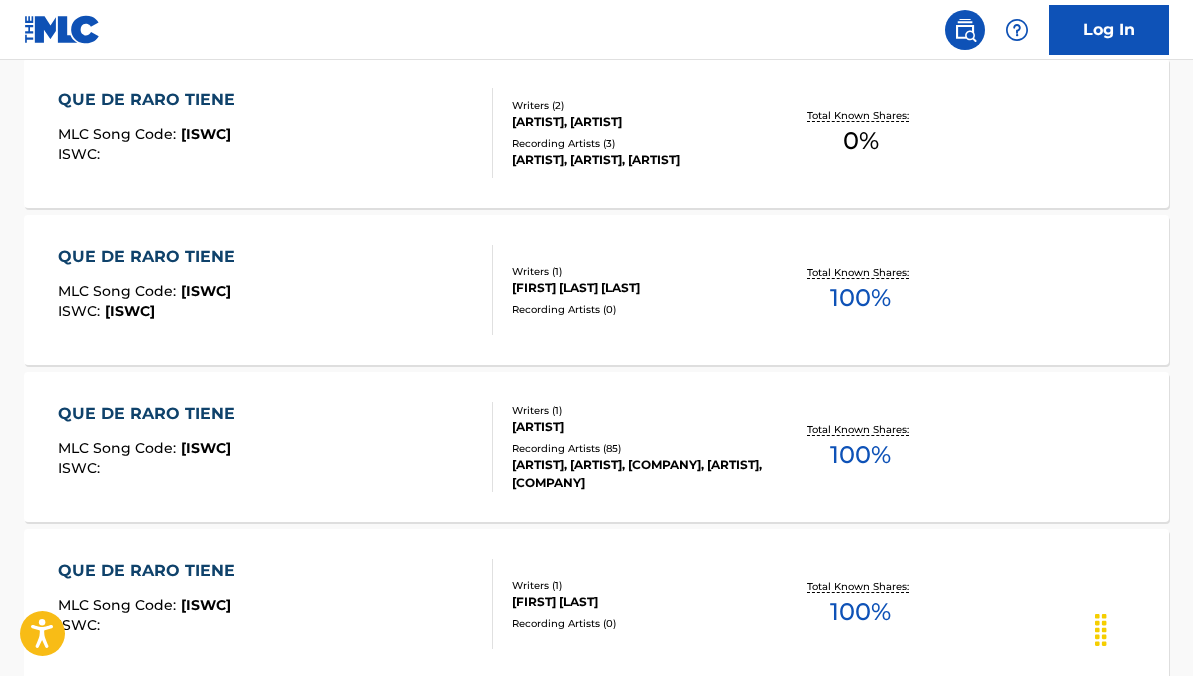 scroll, scrollTop: 935, scrollLeft: 0, axis: vertical 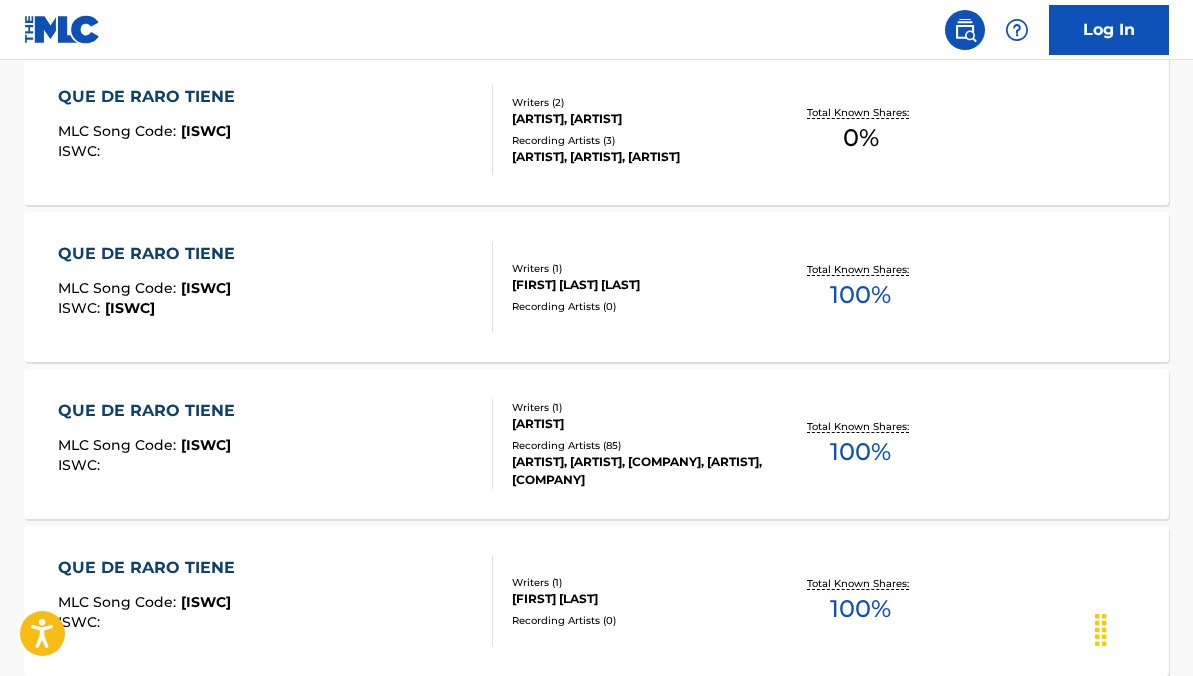 click on "[ARTIST], [ARTIST], [COMPANY], [ARTIST], [COMPANY]" at bounding box center (638, 471) 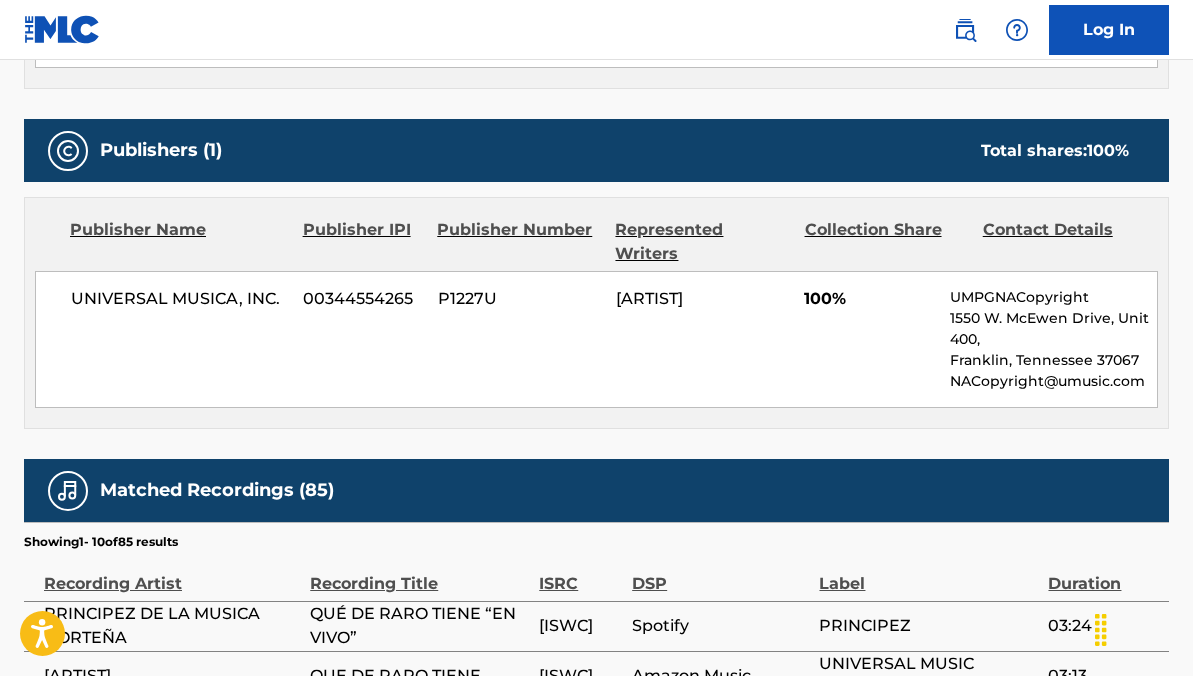 scroll, scrollTop: 1482, scrollLeft: 0, axis: vertical 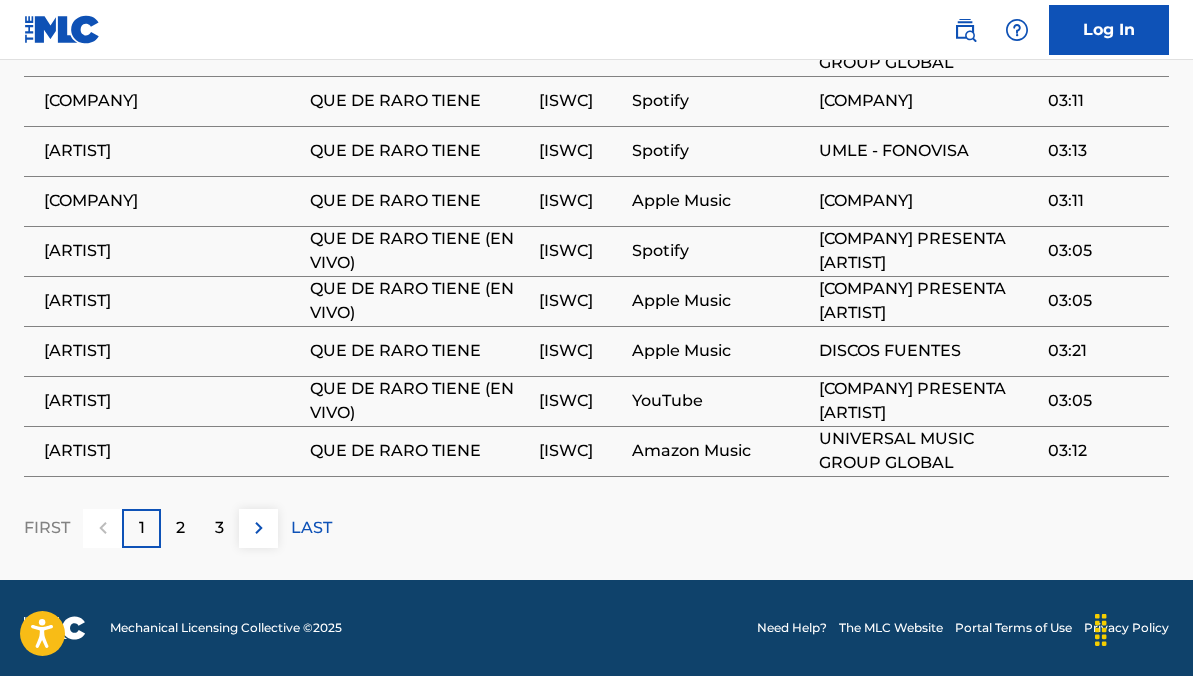 click on "2" at bounding box center (180, 528) 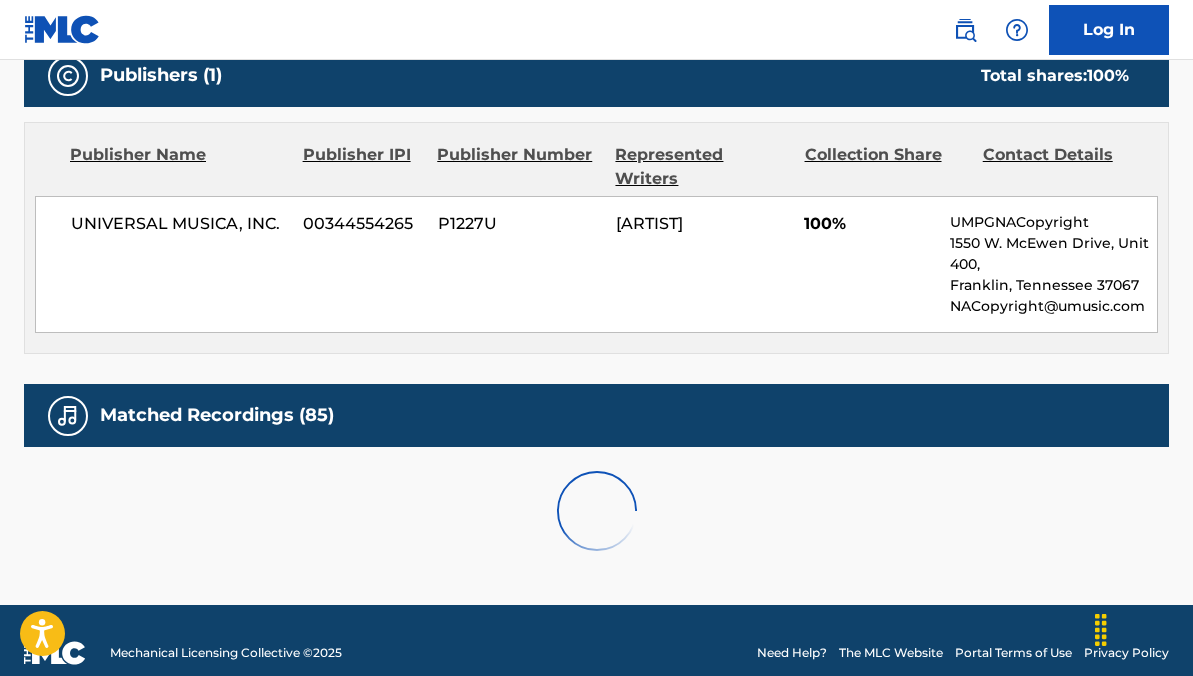 scroll, scrollTop: 1482, scrollLeft: 0, axis: vertical 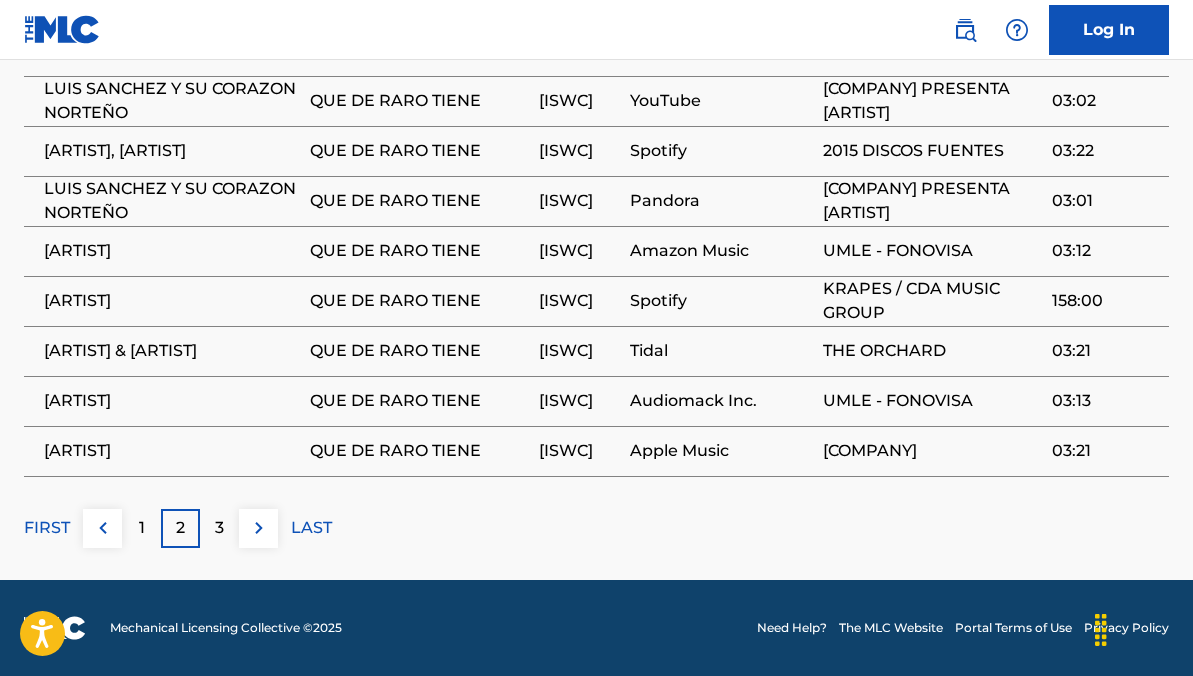 click on "3" at bounding box center (219, 528) 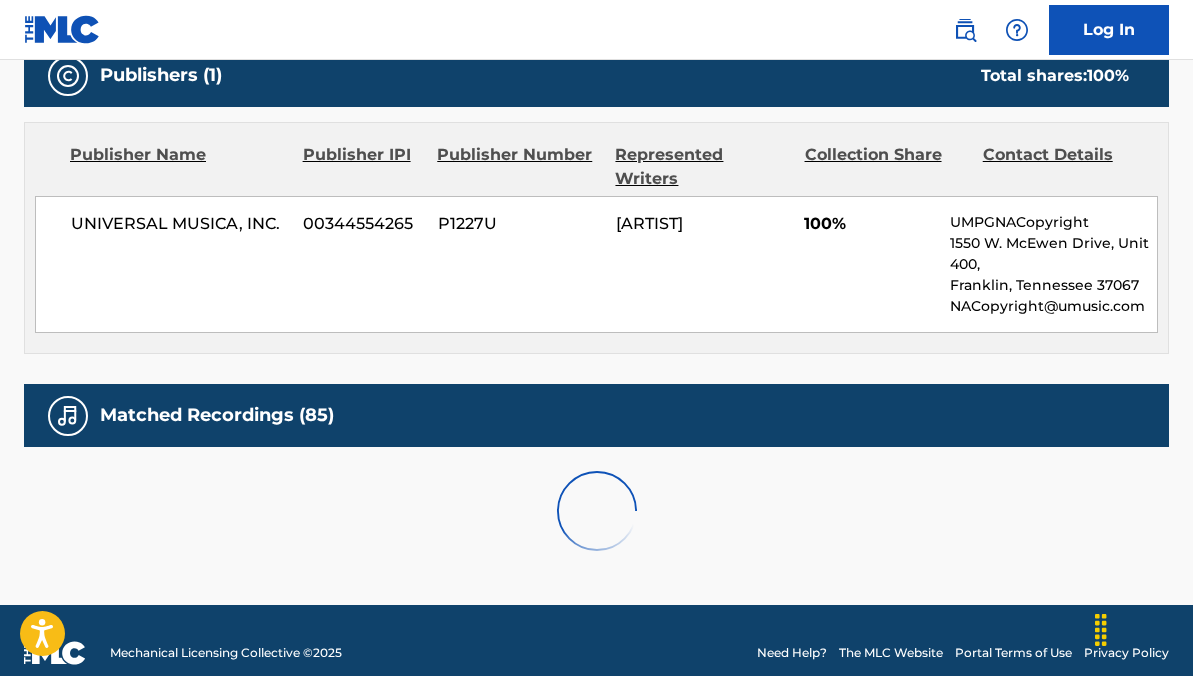 scroll, scrollTop: 1436, scrollLeft: 0, axis: vertical 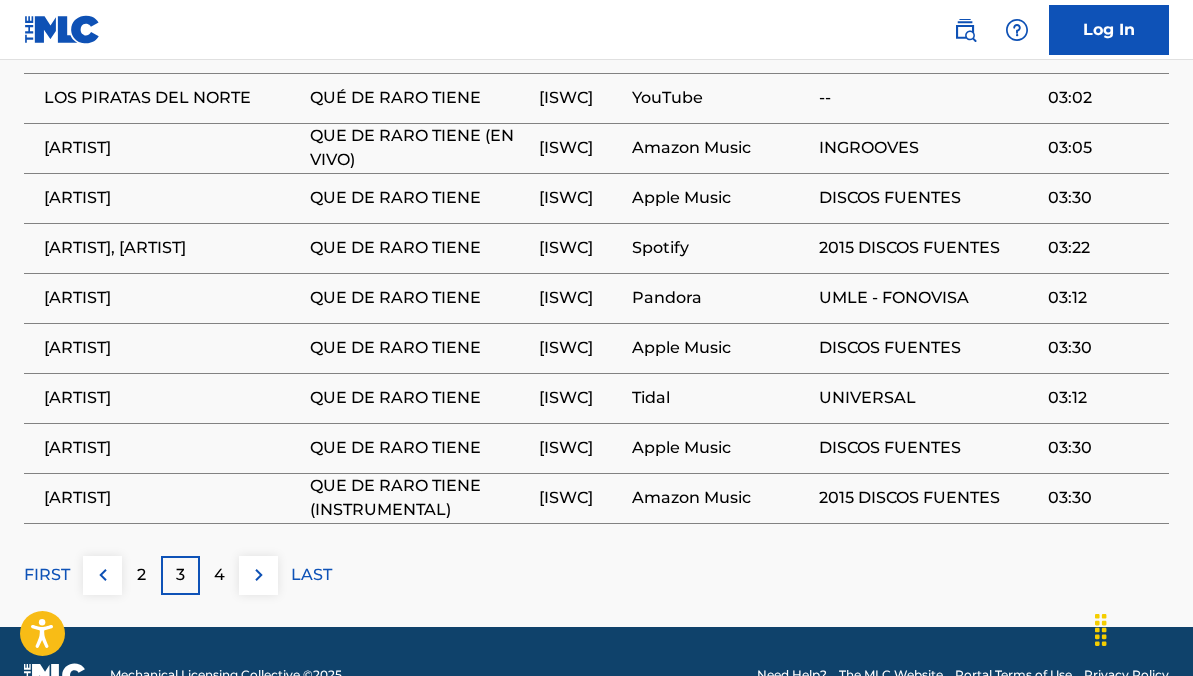 click on "4" at bounding box center (219, 575) 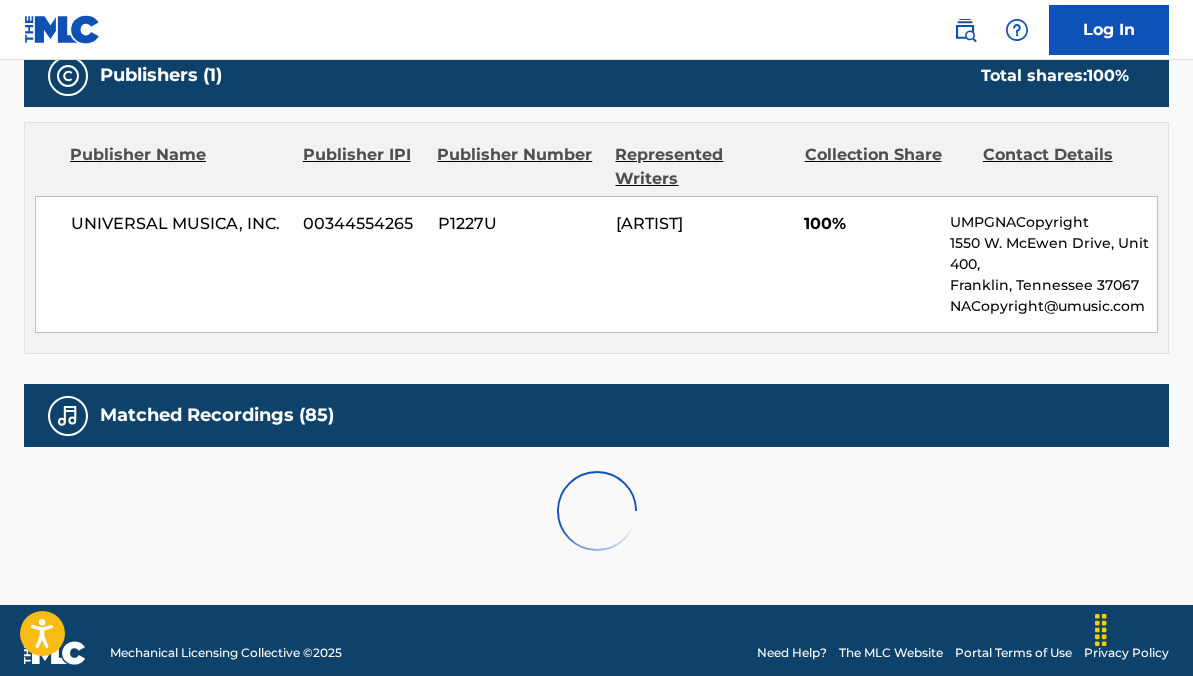 scroll, scrollTop: 1392, scrollLeft: 0, axis: vertical 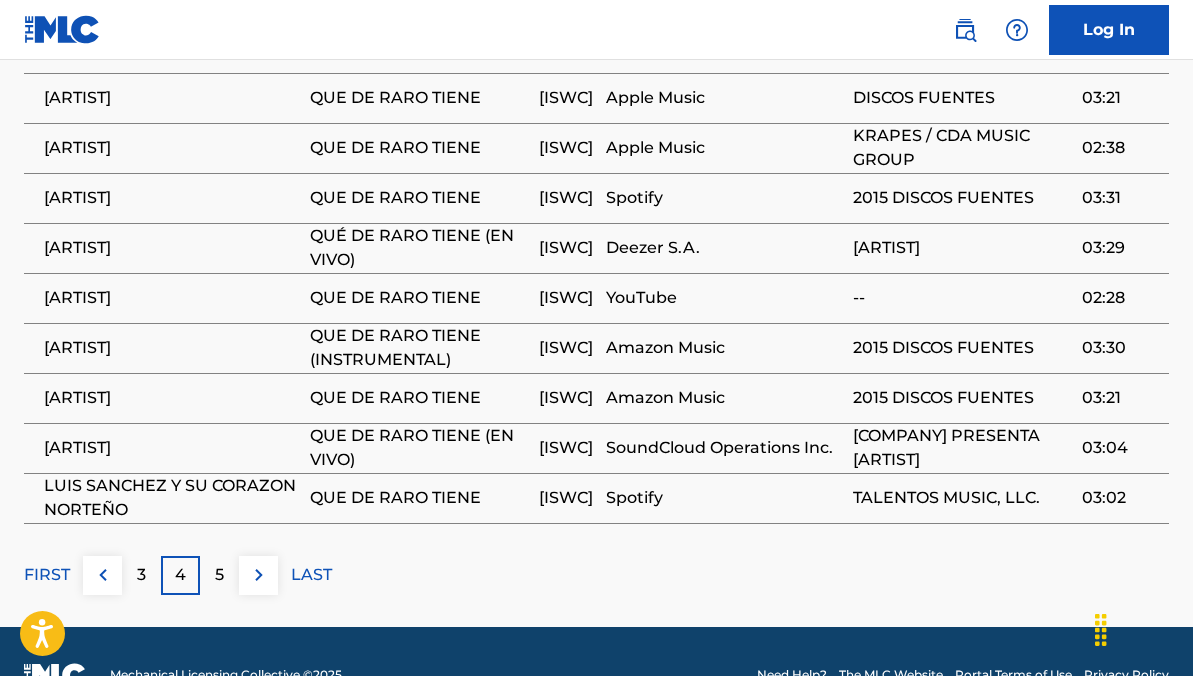 click on "5" at bounding box center [219, 575] 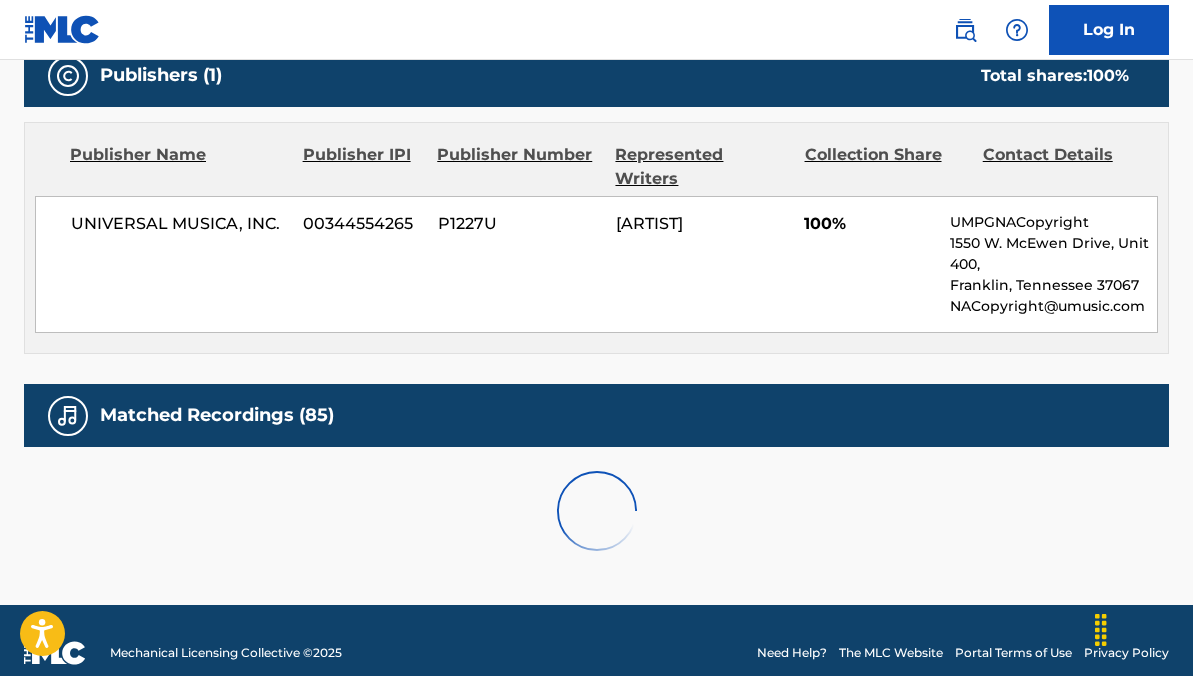 scroll, scrollTop: 1392, scrollLeft: 0, axis: vertical 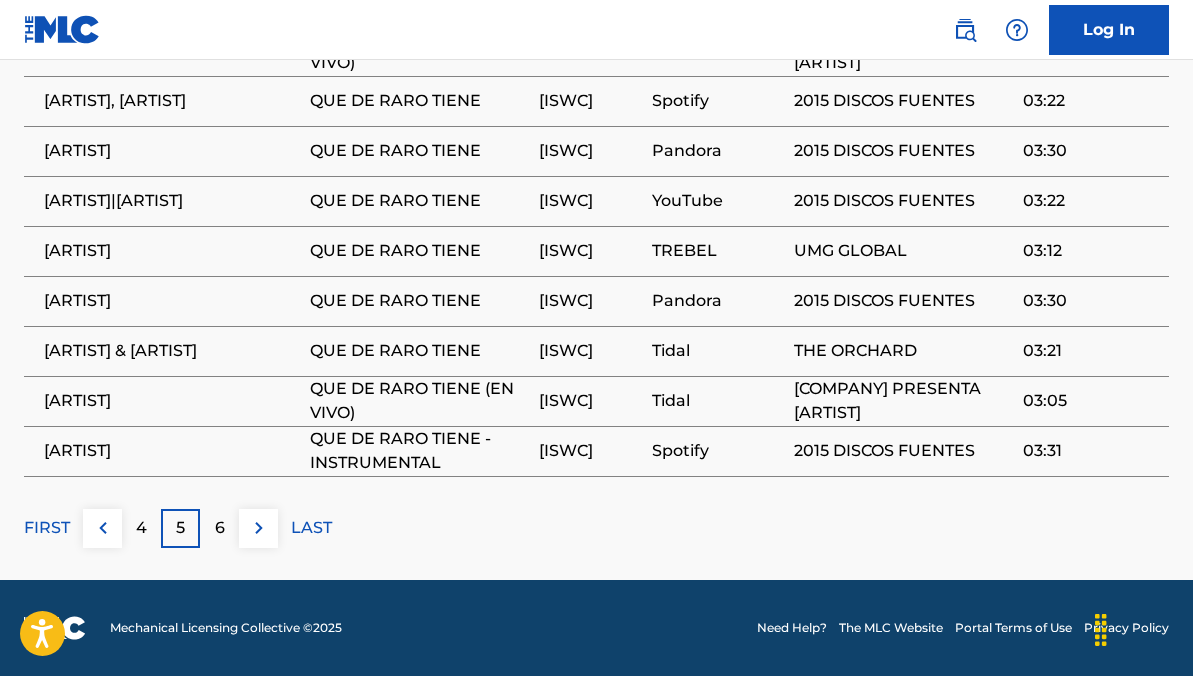 click on "6" at bounding box center [219, 528] 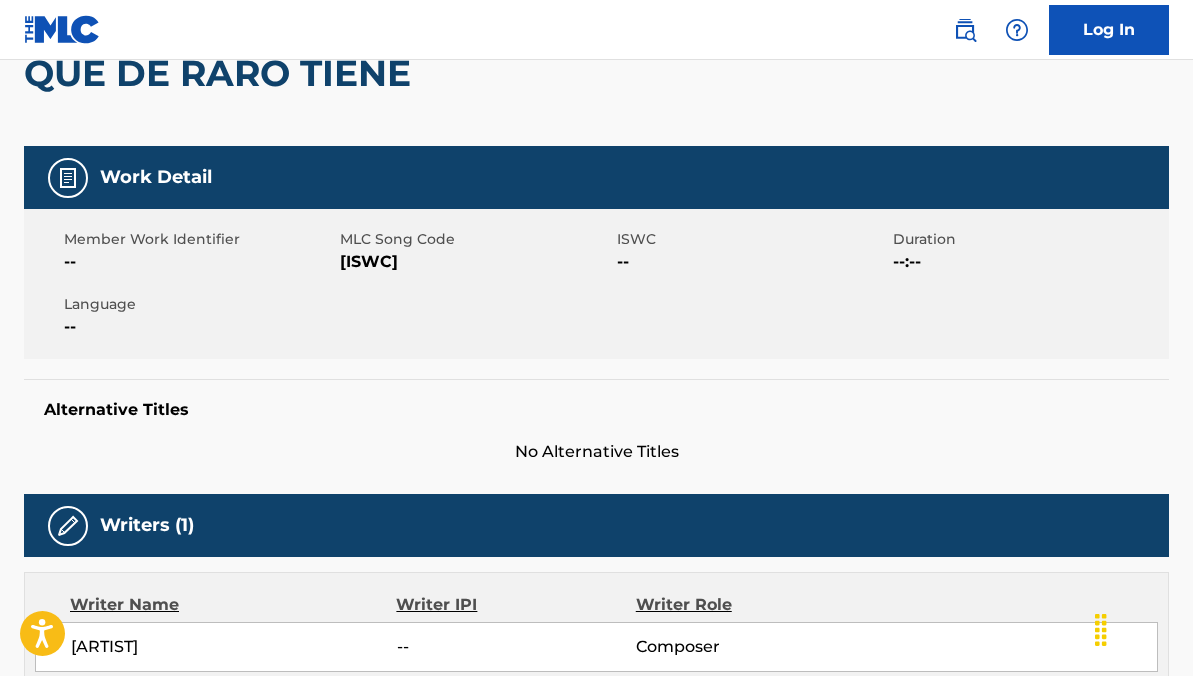 scroll, scrollTop: 0, scrollLeft: 0, axis: both 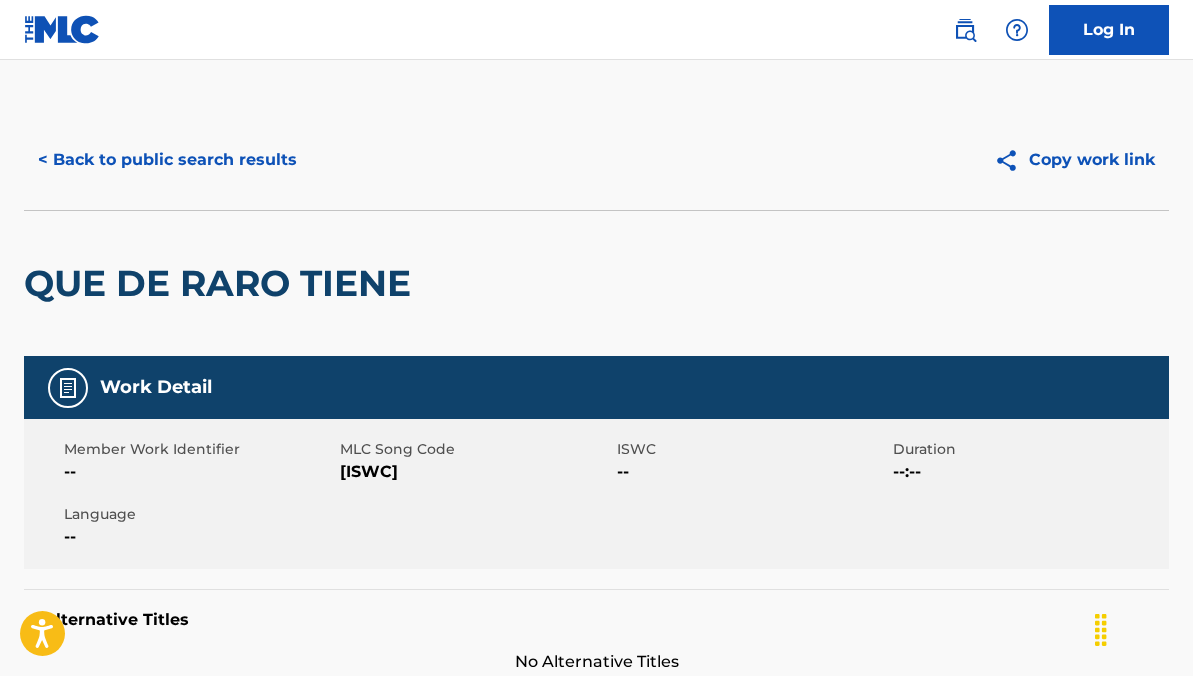 click on "< Back to public search results" at bounding box center (167, 160) 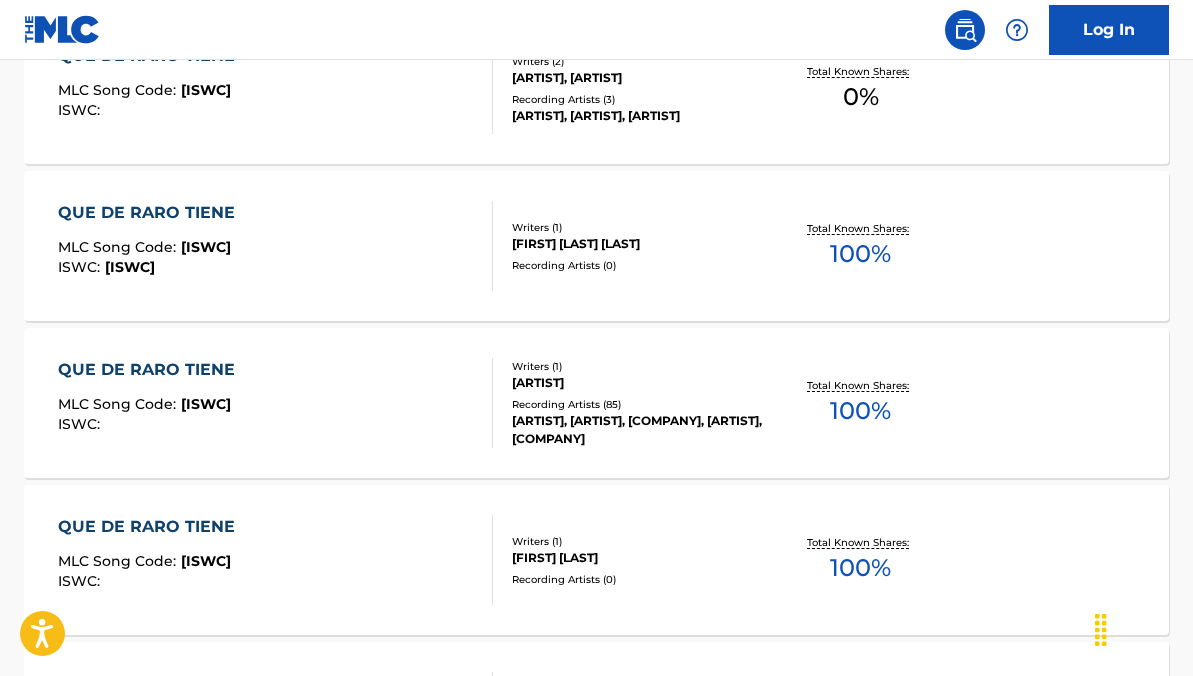 scroll, scrollTop: 0, scrollLeft: 0, axis: both 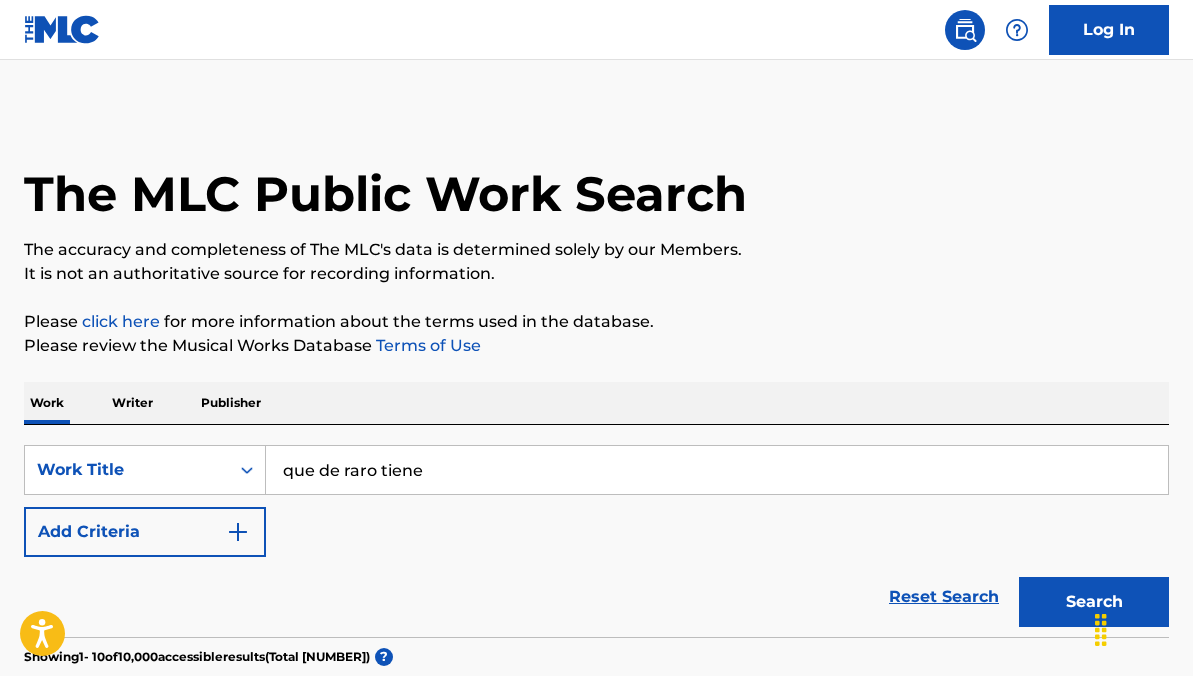 click on "Add Criteria" at bounding box center (145, 532) 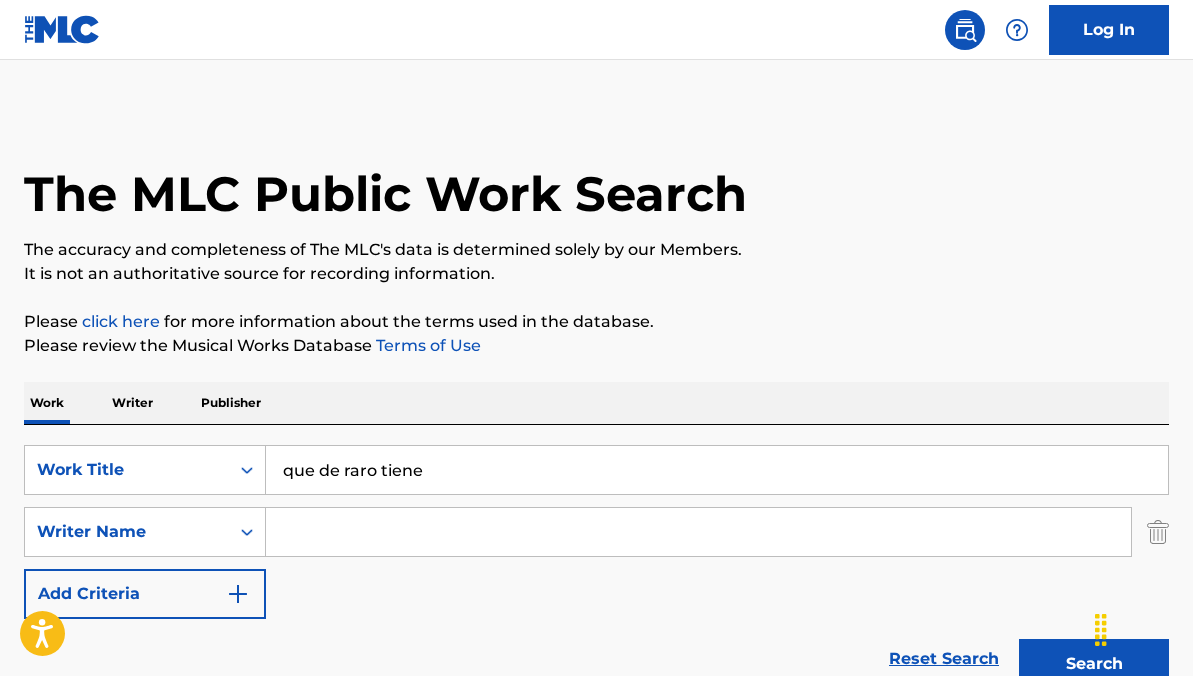 click at bounding box center [698, 532] 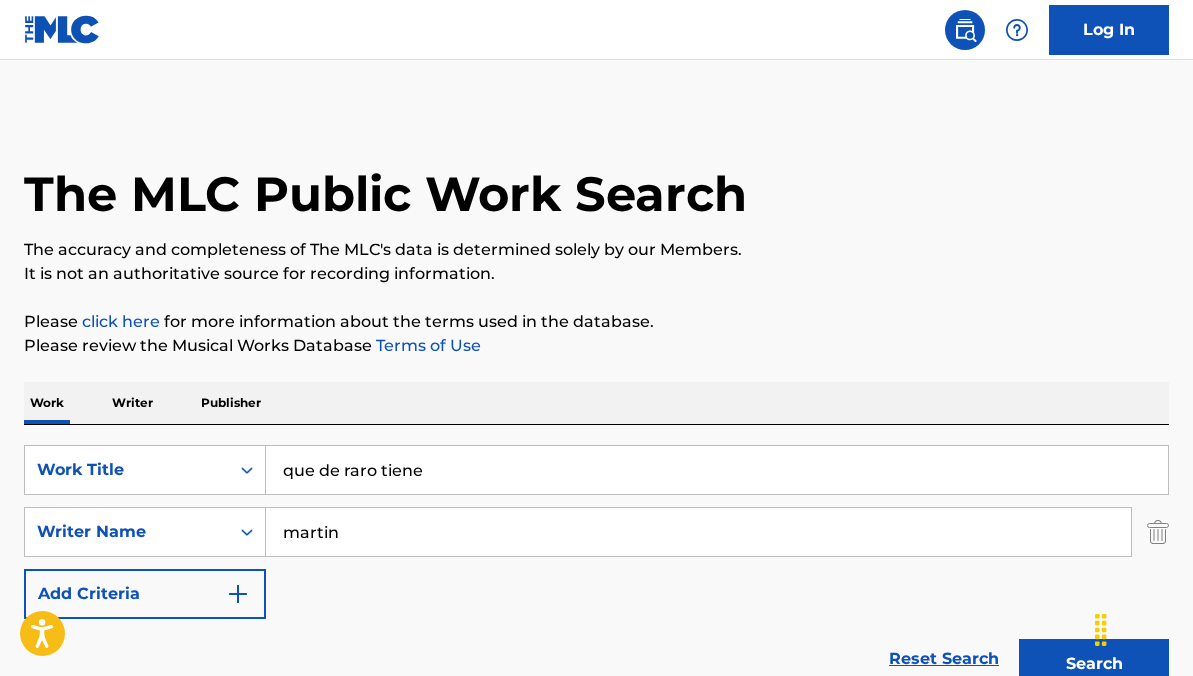 type on "martin" 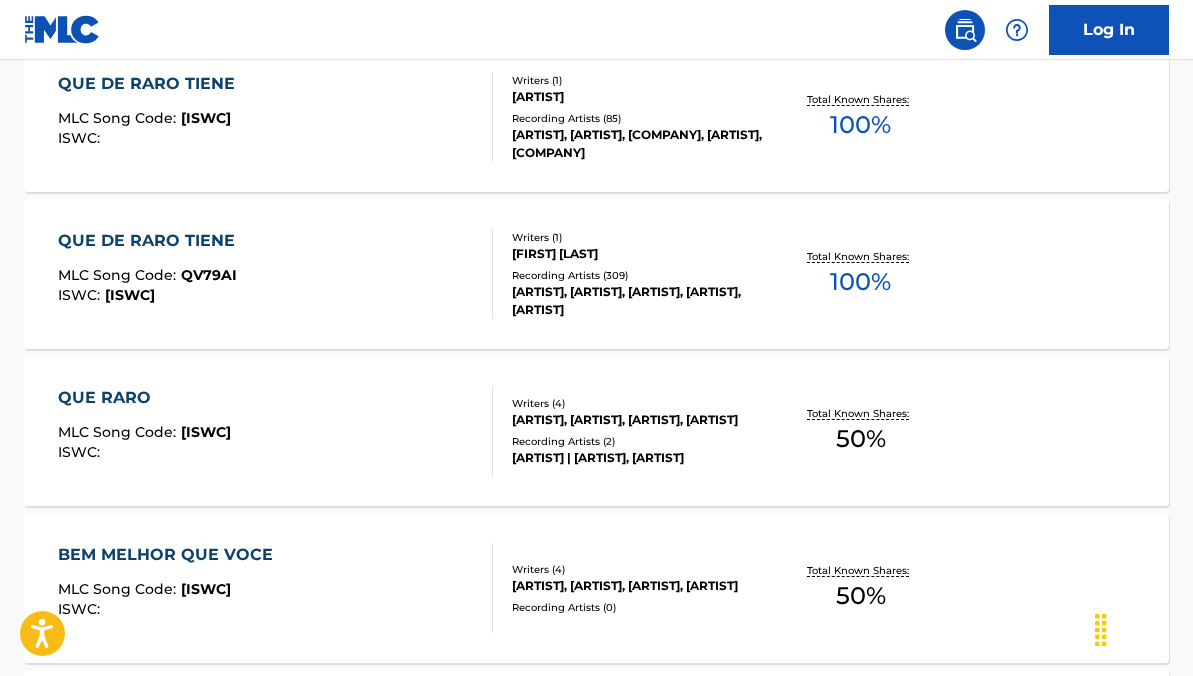 scroll, scrollTop: 689, scrollLeft: 0, axis: vertical 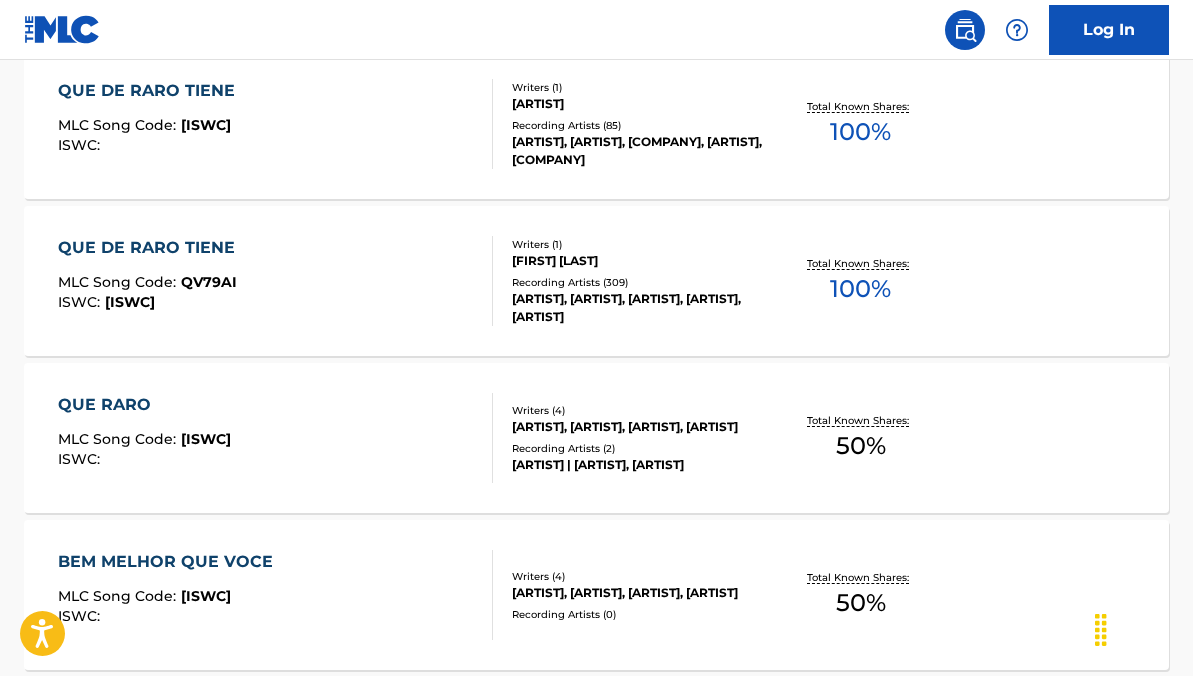 click on "QUE DE RARO TIENE MLC Song Code : [ISWC] ISWC : [ISWC] Writers ( 1 ) [ARTIST] Recording Artists ( 309 ) [ARTIST], [ARTIST], [ARTIST], [ARTIST], [ARTIST] Total Known Shares: 100 %" at bounding box center [596, 281] 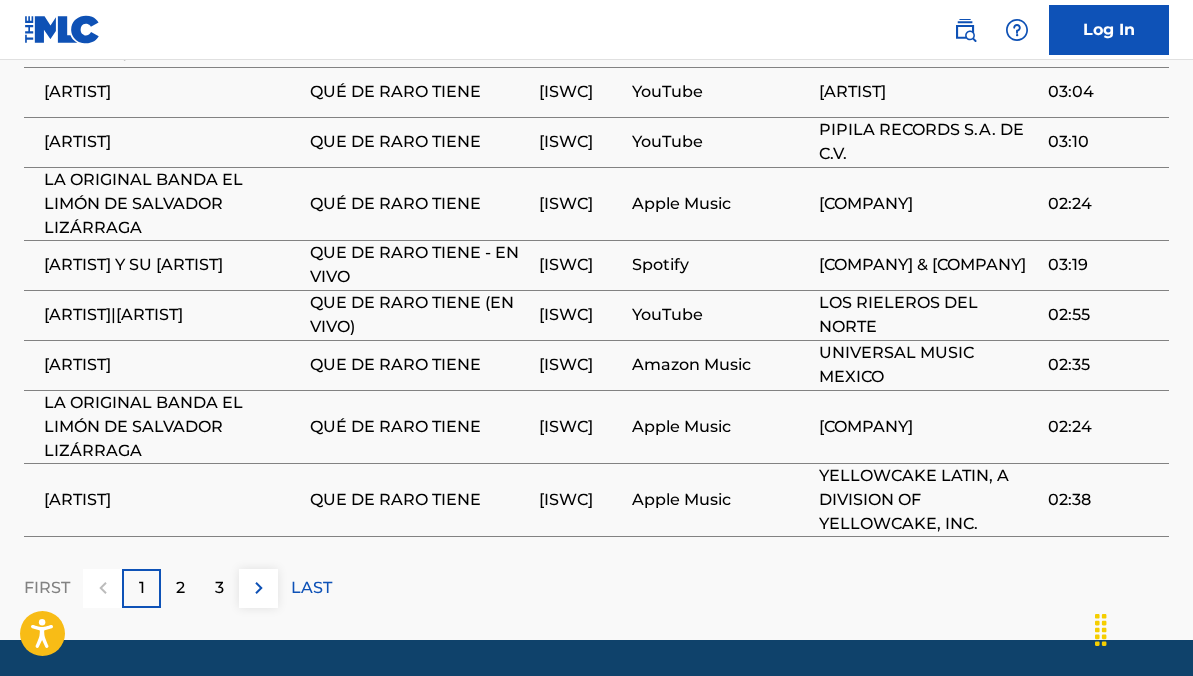 scroll, scrollTop: 1448, scrollLeft: 0, axis: vertical 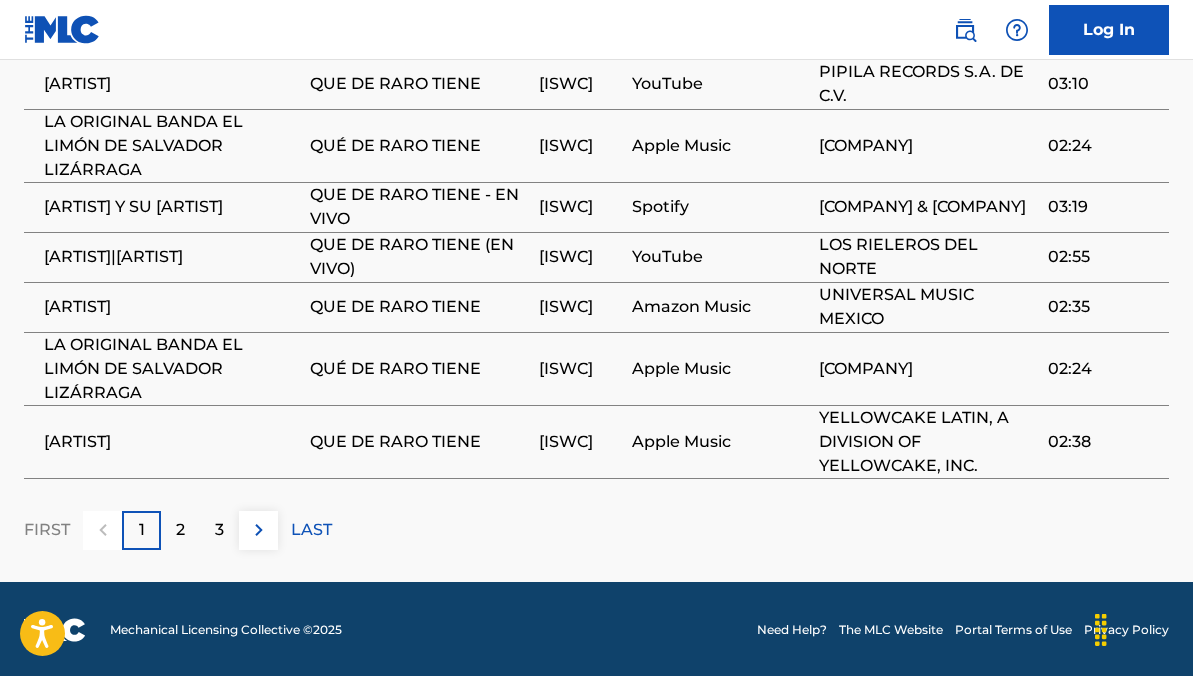 click on "2" at bounding box center [180, 530] 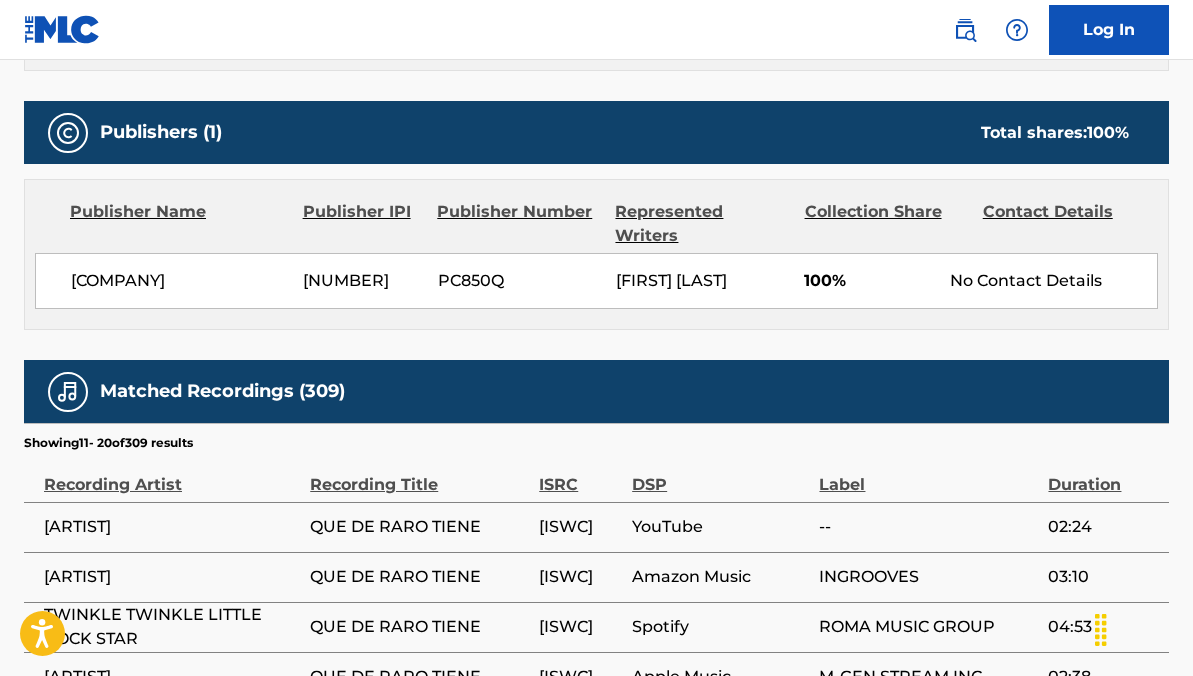 scroll, scrollTop: 1448, scrollLeft: 0, axis: vertical 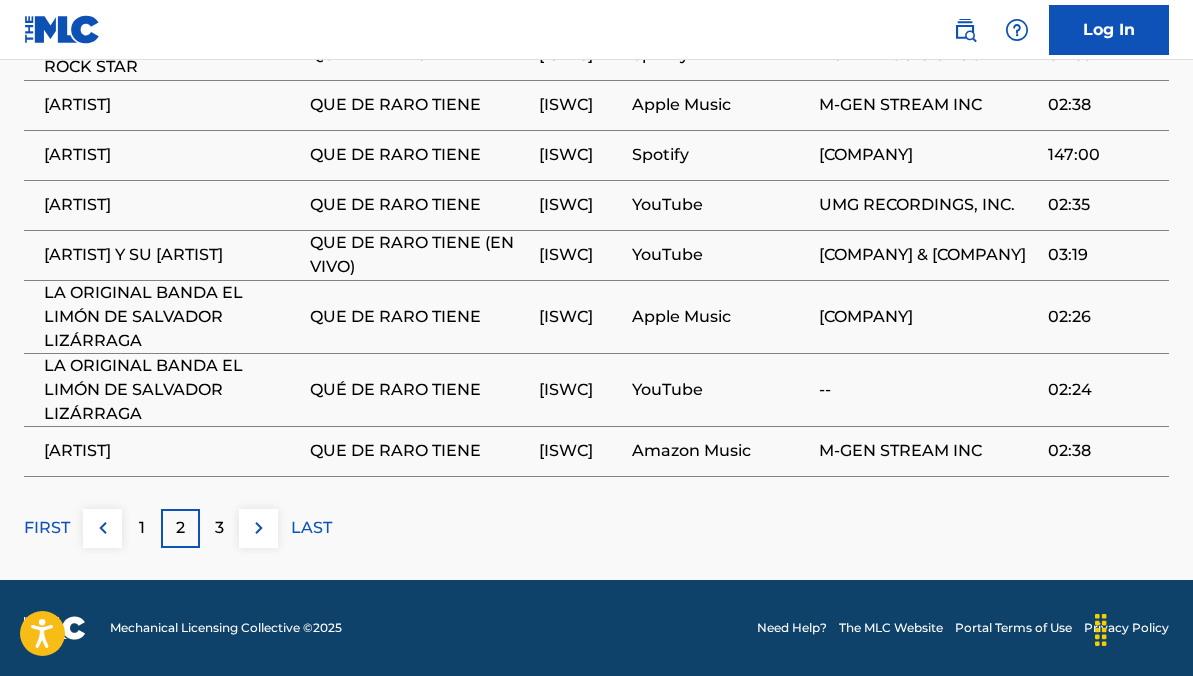 click on "3" at bounding box center [219, 528] 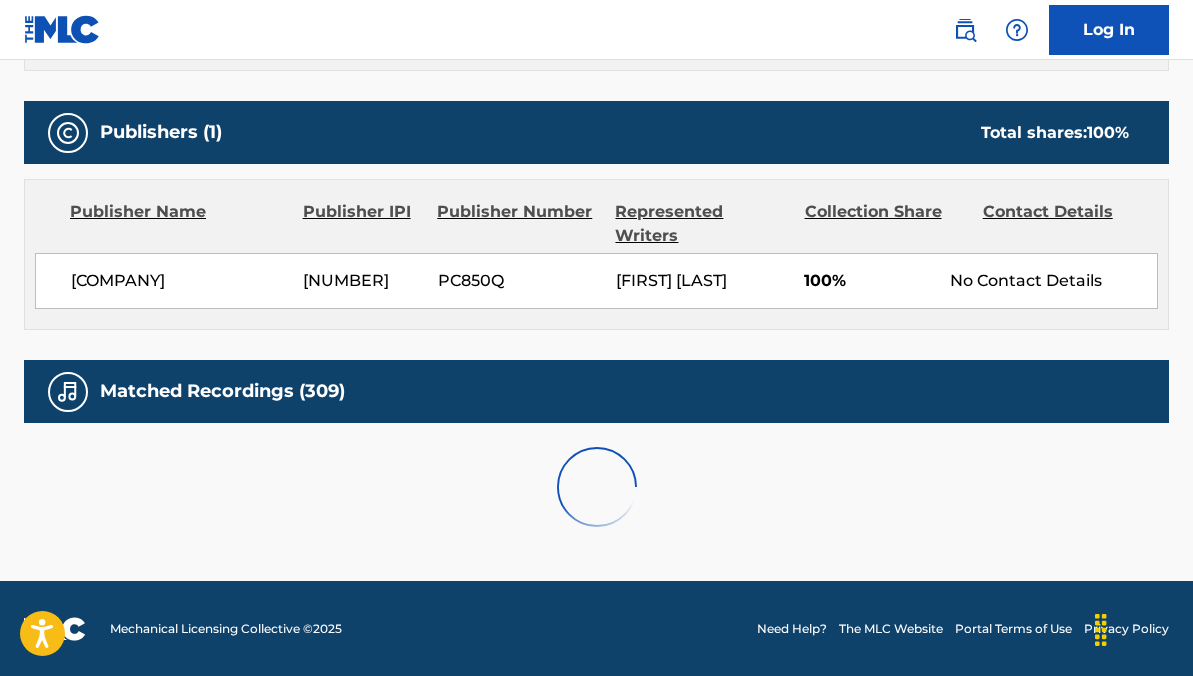 scroll, scrollTop: 1379, scrollLeft: 0, axis: vertical 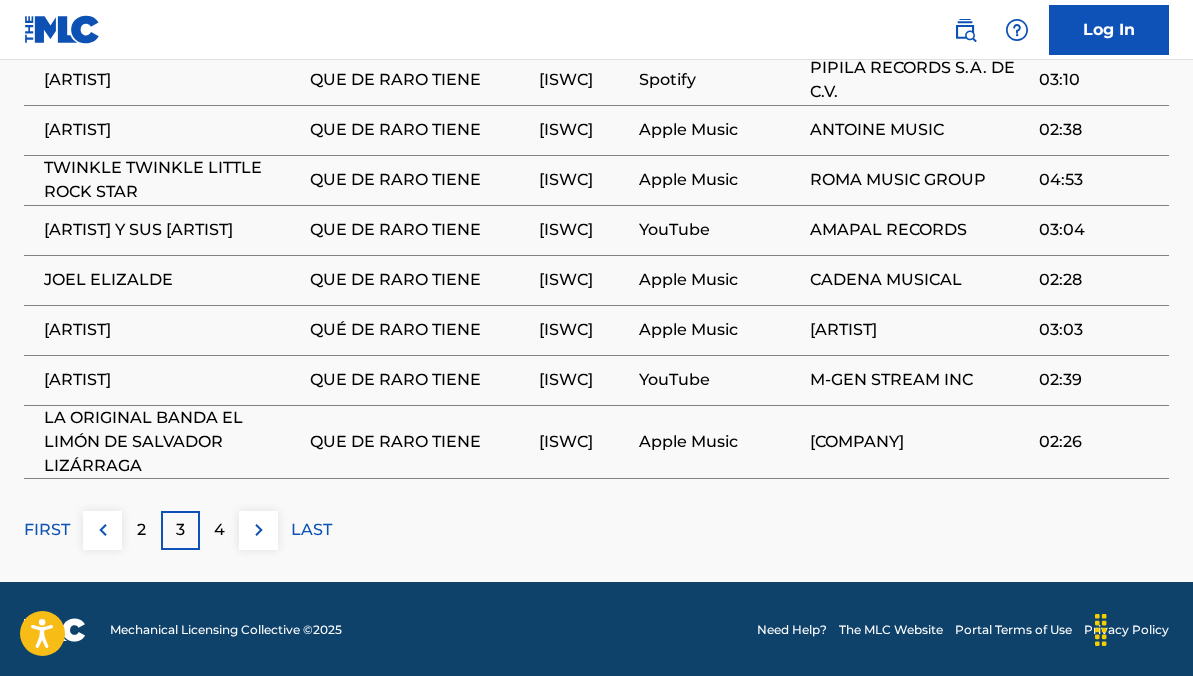 click on "4" at bounding box center (219, 530) 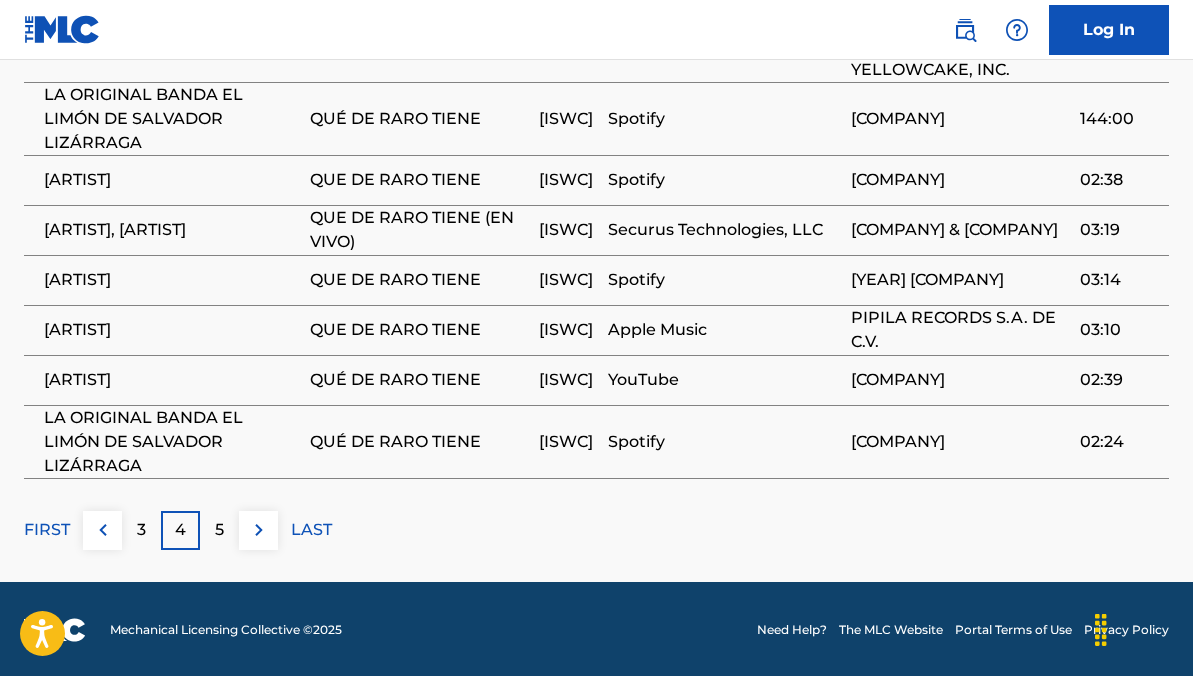click on "5" at bounding box center (219, 530) 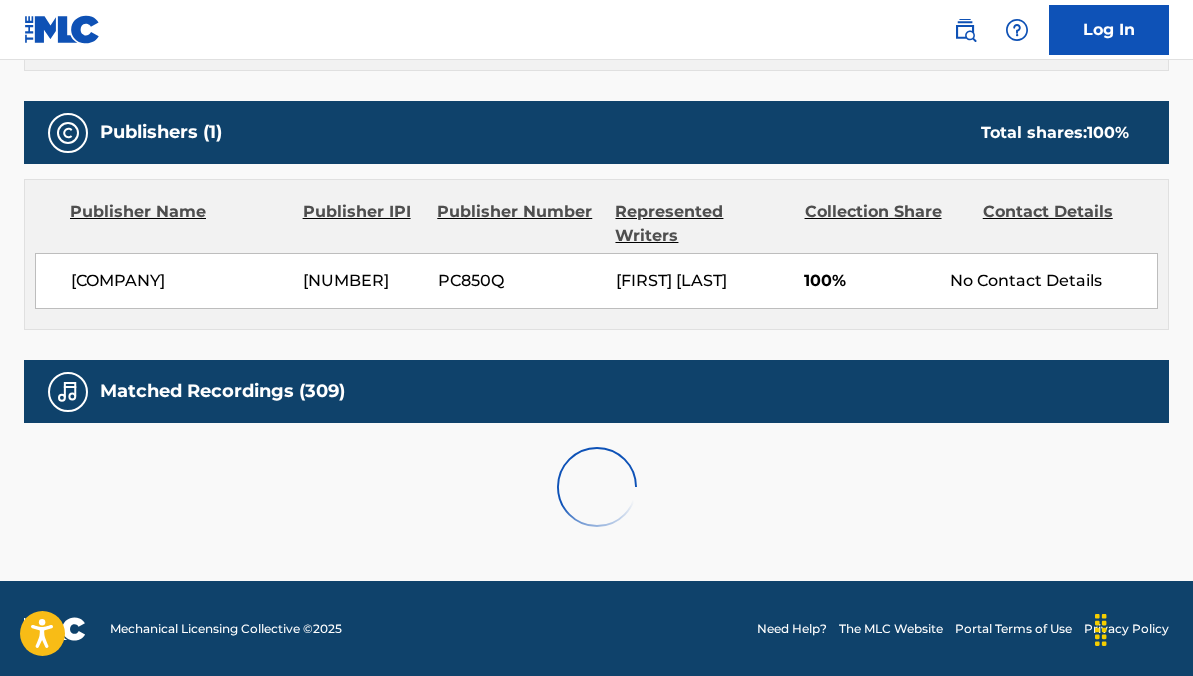 scroll, scrollTop: 1448, scrollLeft: 0, axis: vertical 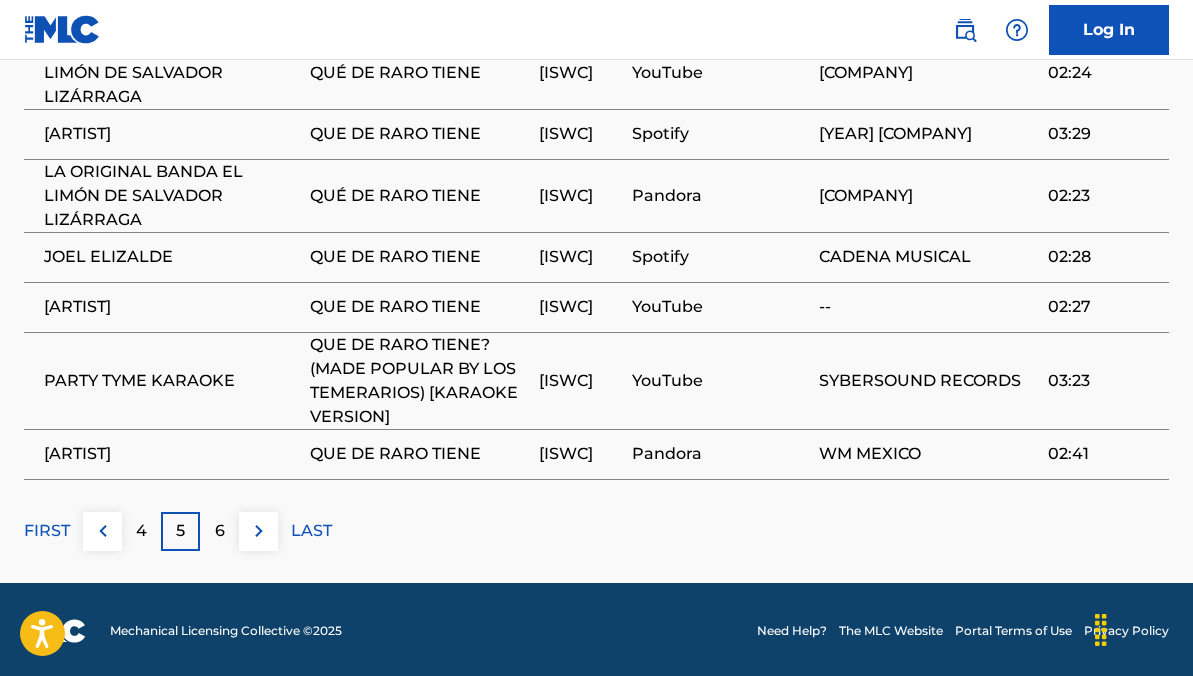 click on "6" at bounding box center [220, 531] 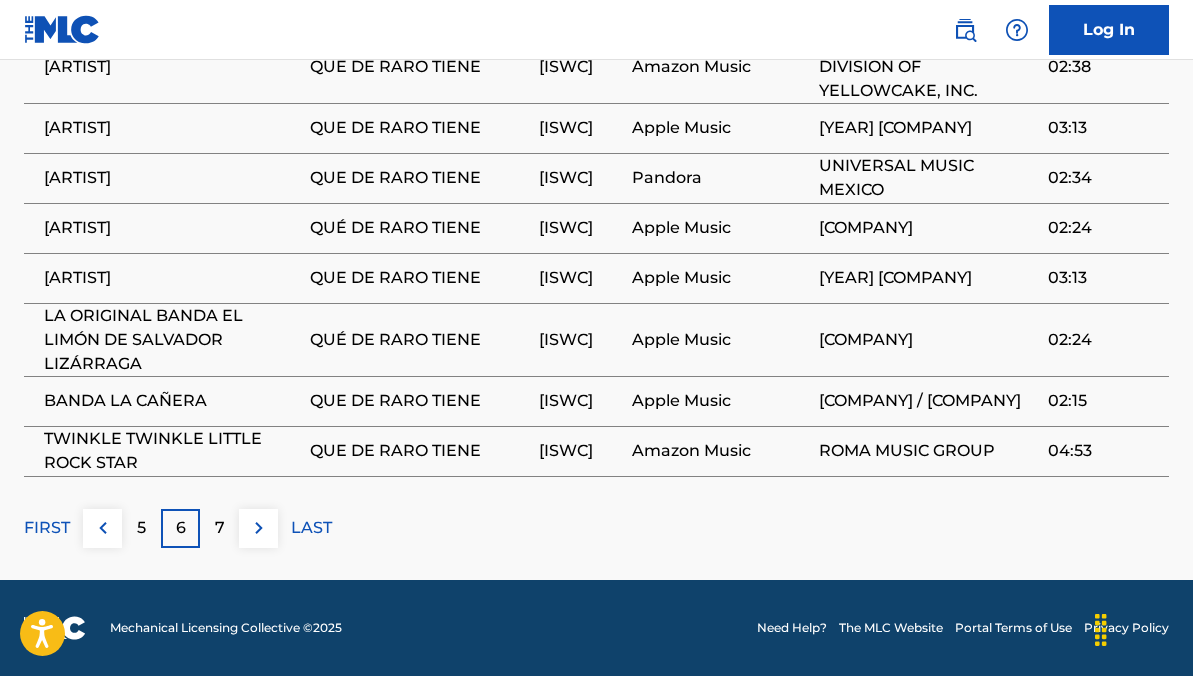 click on "7" at bounding box center [219, 528] 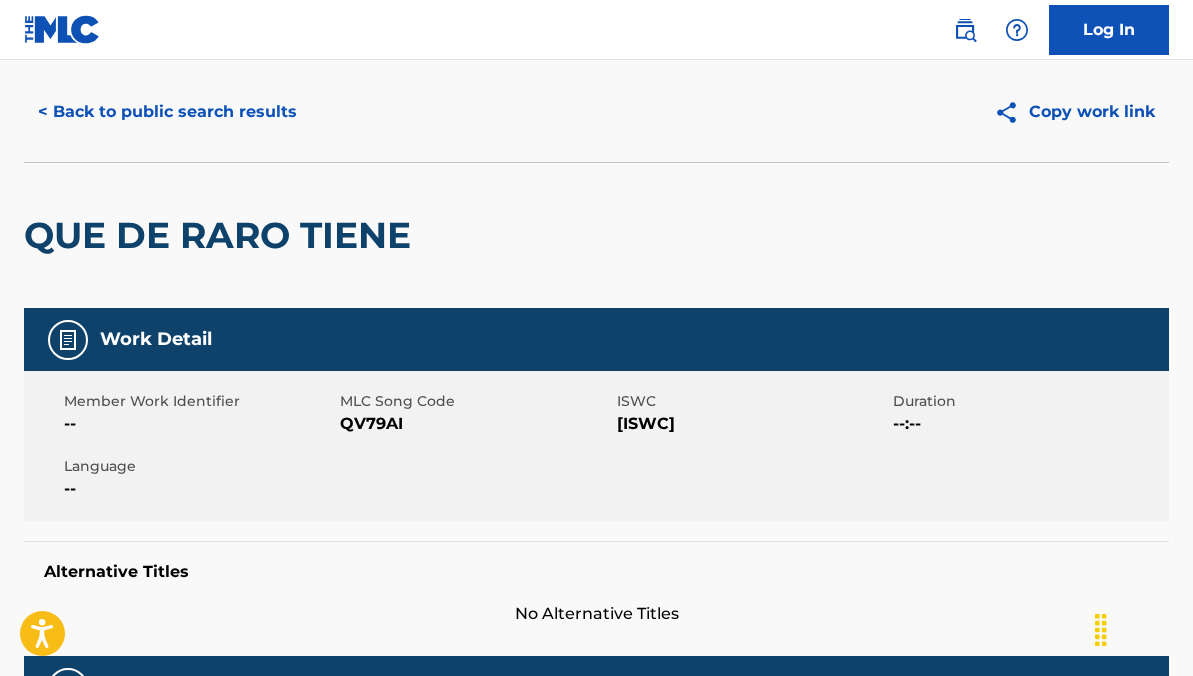 scroll, scrollTop: 0, scrollLeft: 0, axis: both 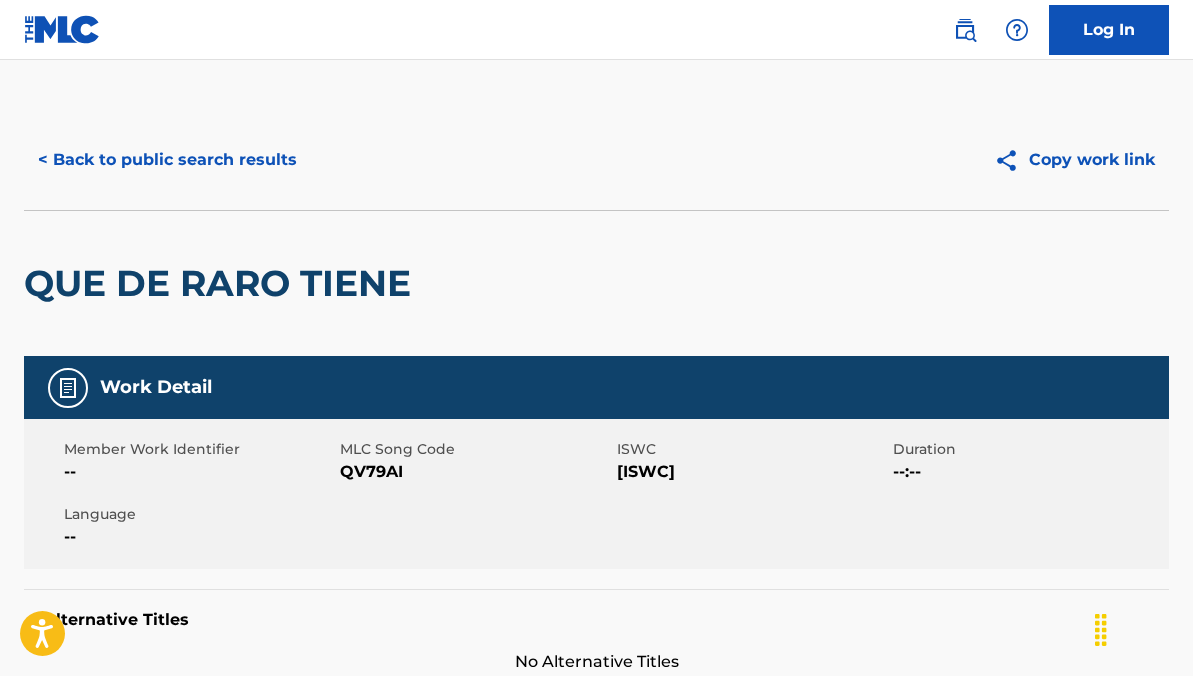 click on "< Back to public search results" at bounding box center [167, 160] 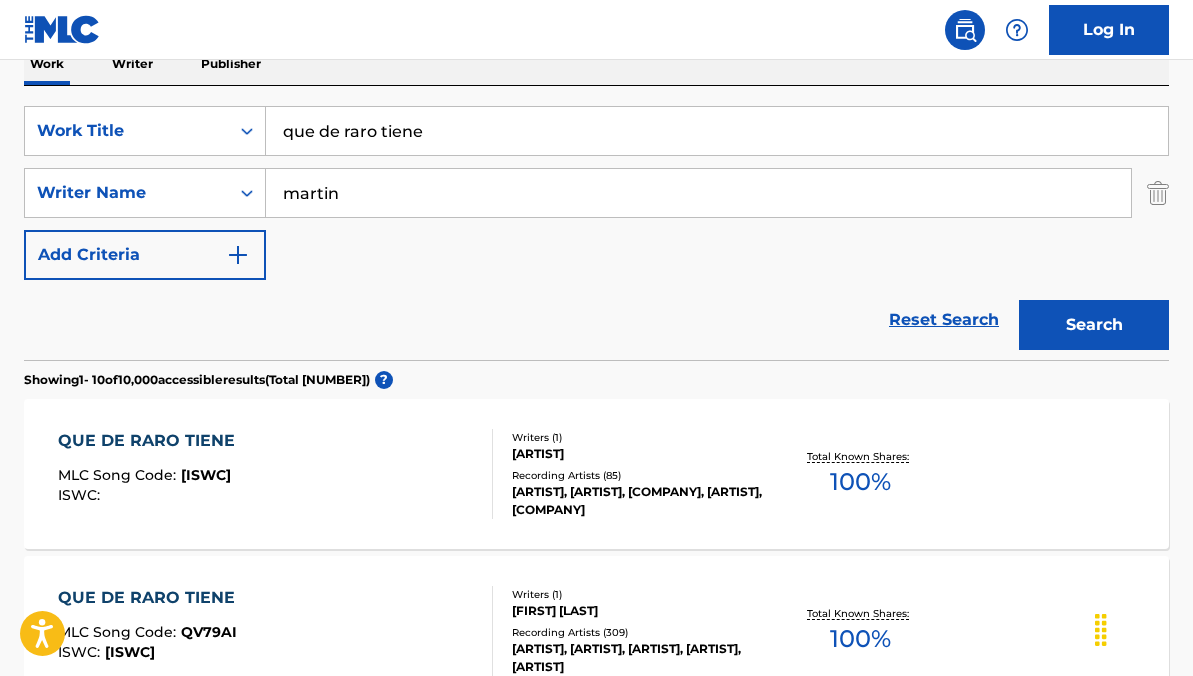 scroll, scrollTop: 583, scrollLeft: 0, axis: vertical 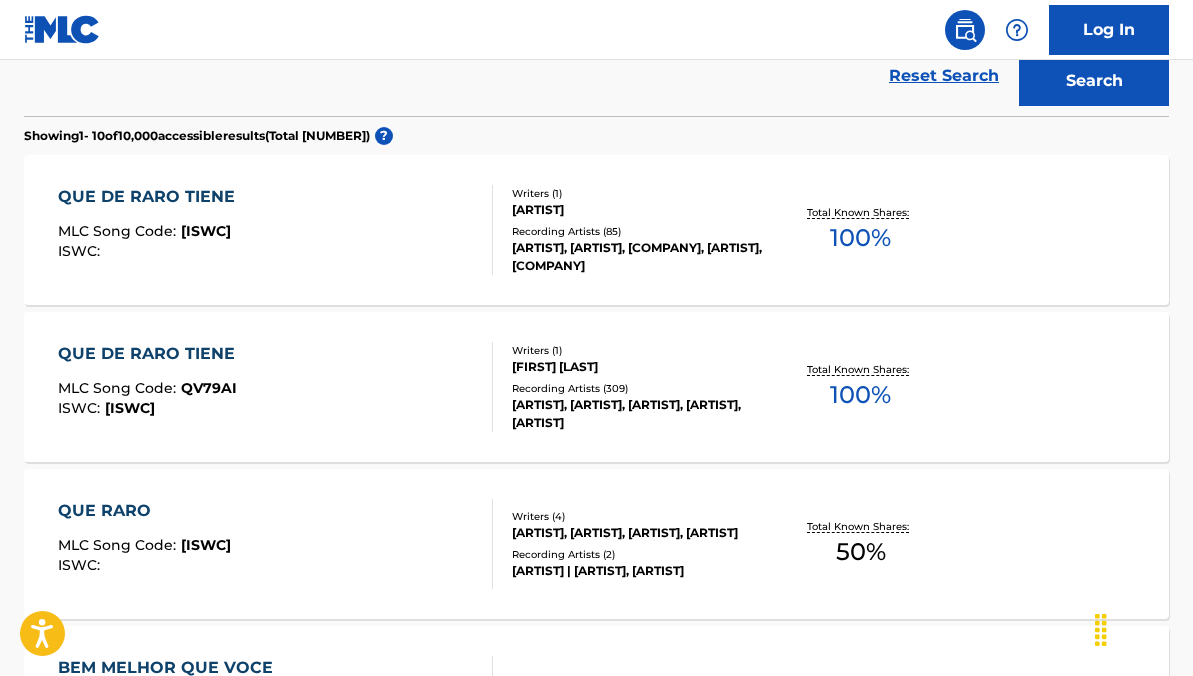 click on "QUE DE RARO TIENE MLC Song Code : [ISWC] ISWC : [ISWC]" at bounding box center [275, 387] 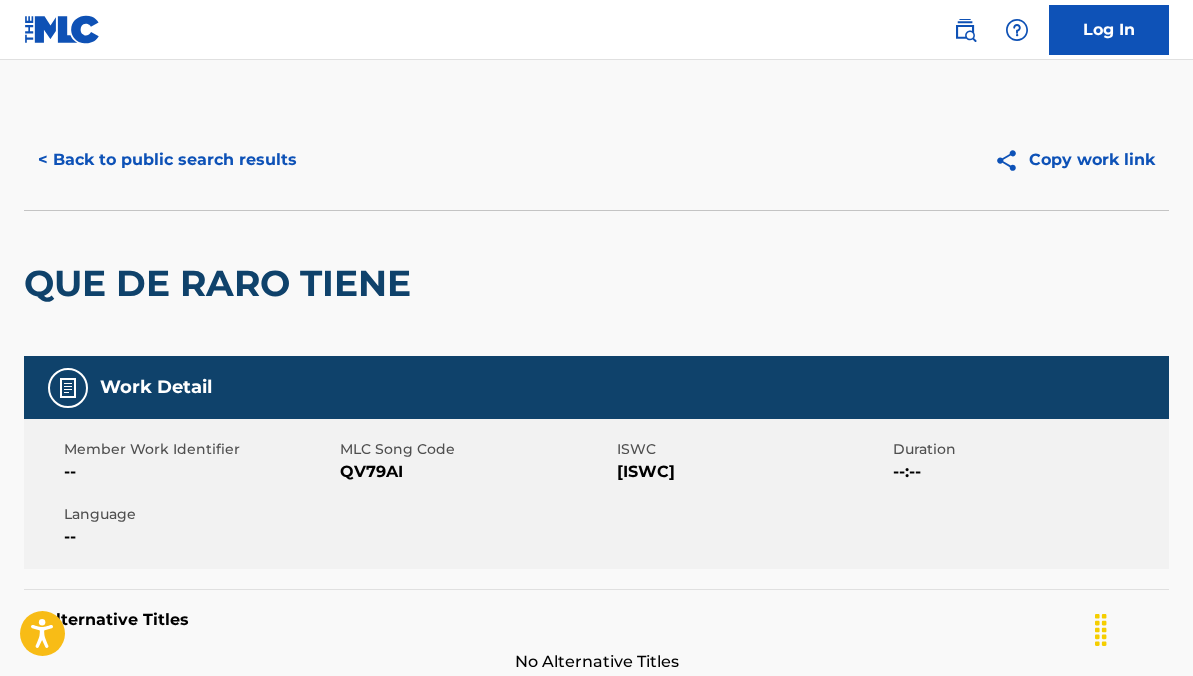 click on "QV79AI" at bounding box center (475, 472) 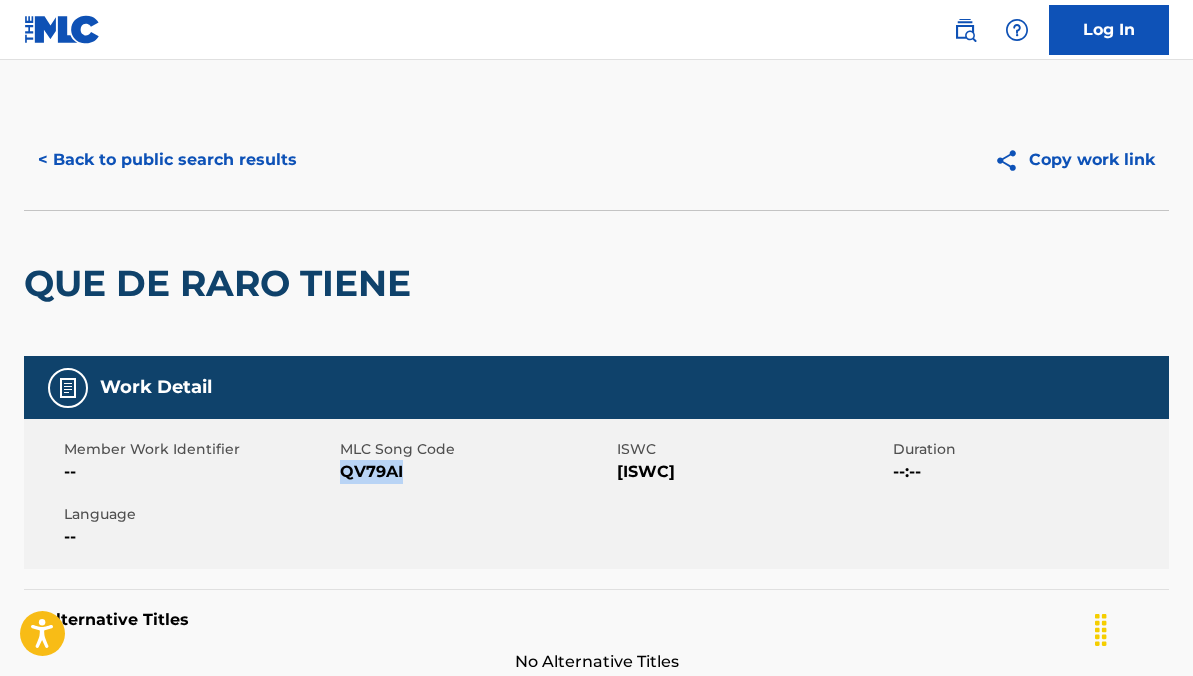 click on "QV79AI" at bounding box center [475, 472] 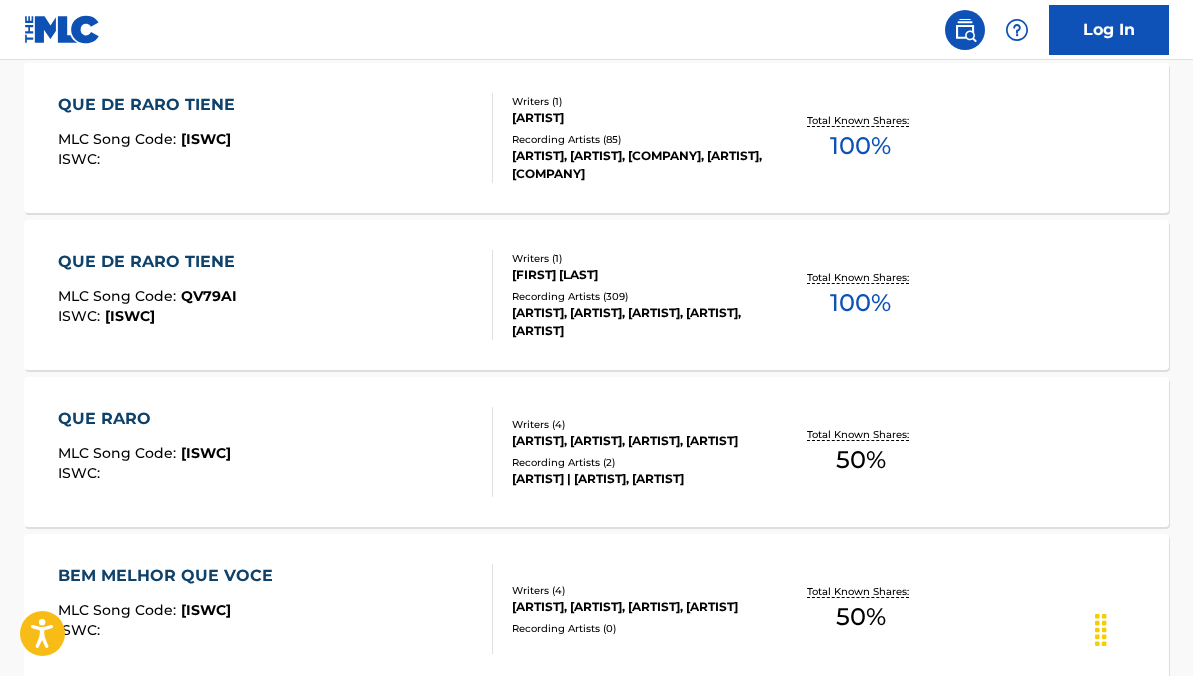 scroll, scrollTop: 669, scrollLeft: 0, axis: vertical 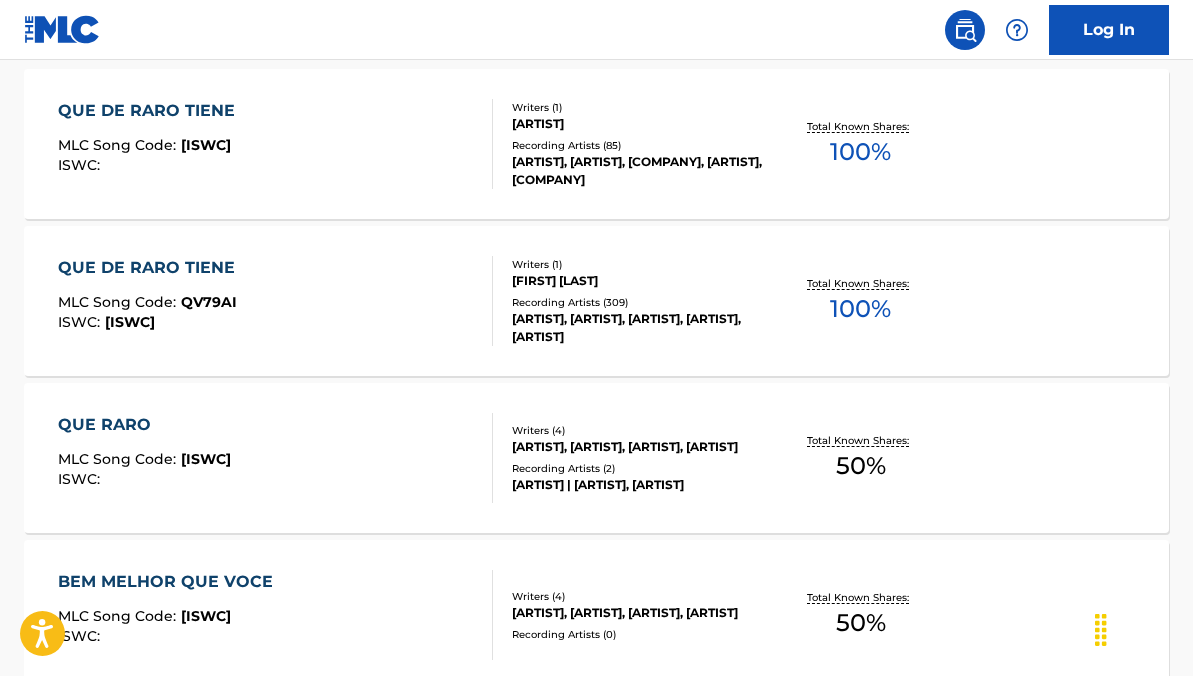 click on "QUE DE RARO TIENE MLC Song Code : [ISWC] ISWC :" at bounding box center (275, 144) 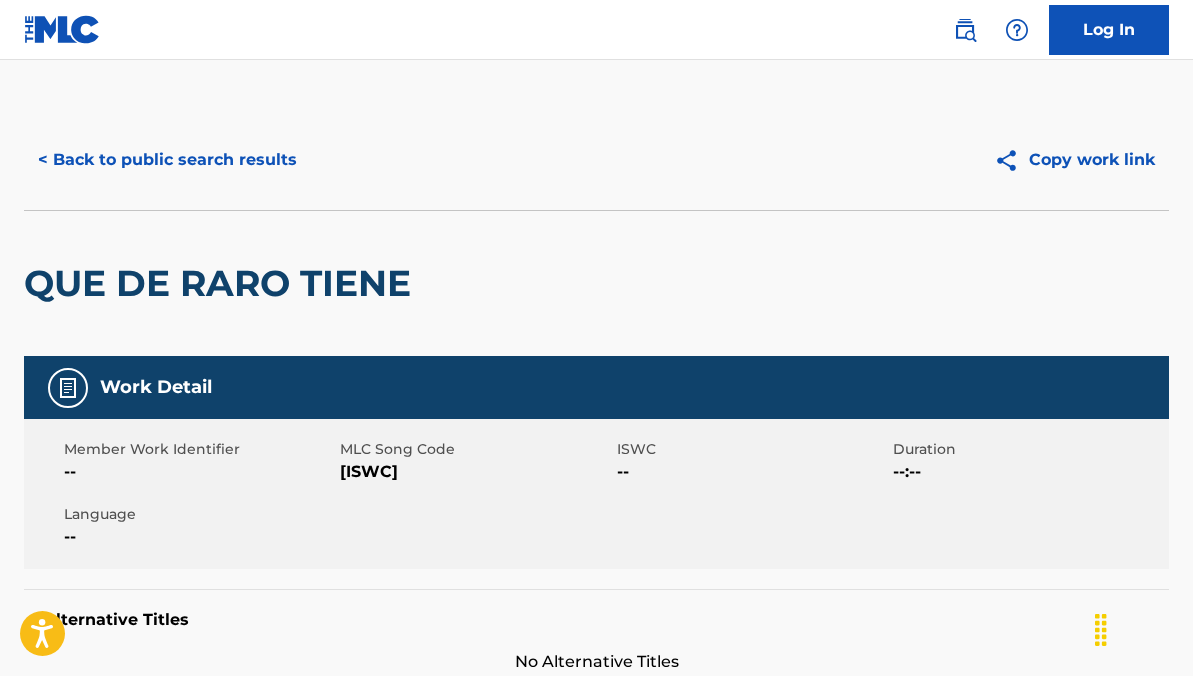 click on "[ISWC]" at bounding box center [475, 472] 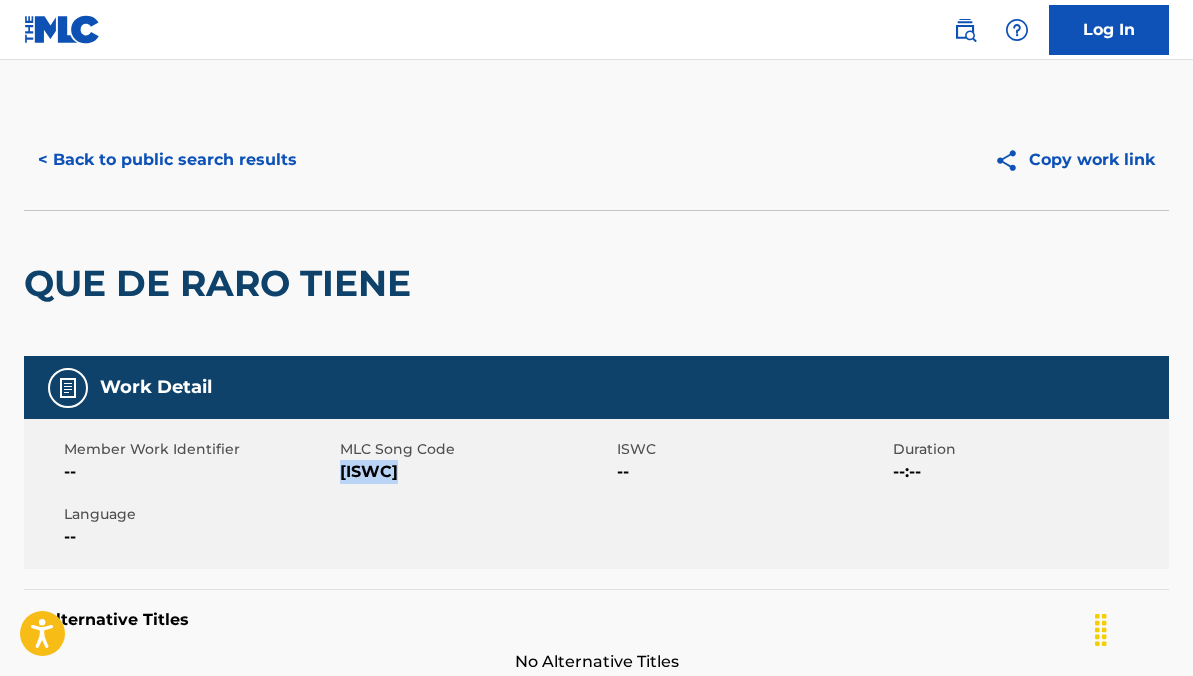 click on "[ISWC]" at bounding box center (475, 472) 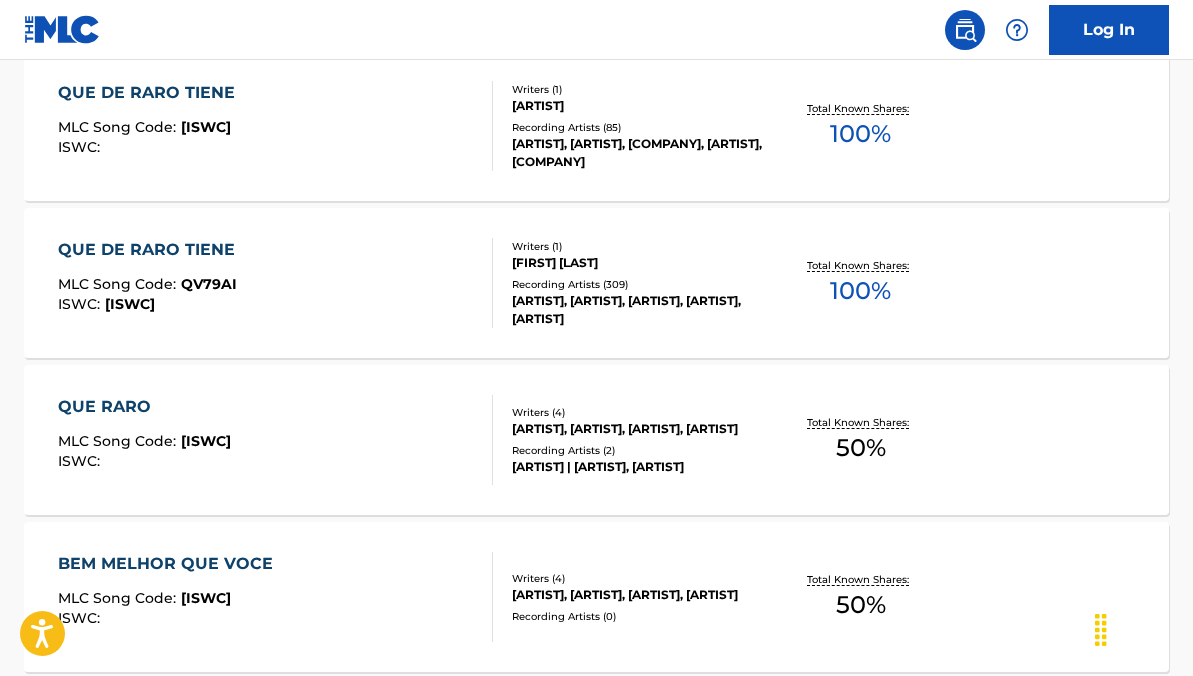 scroll, scrollTop: 681, scrollLeft: 0, axis: vertical 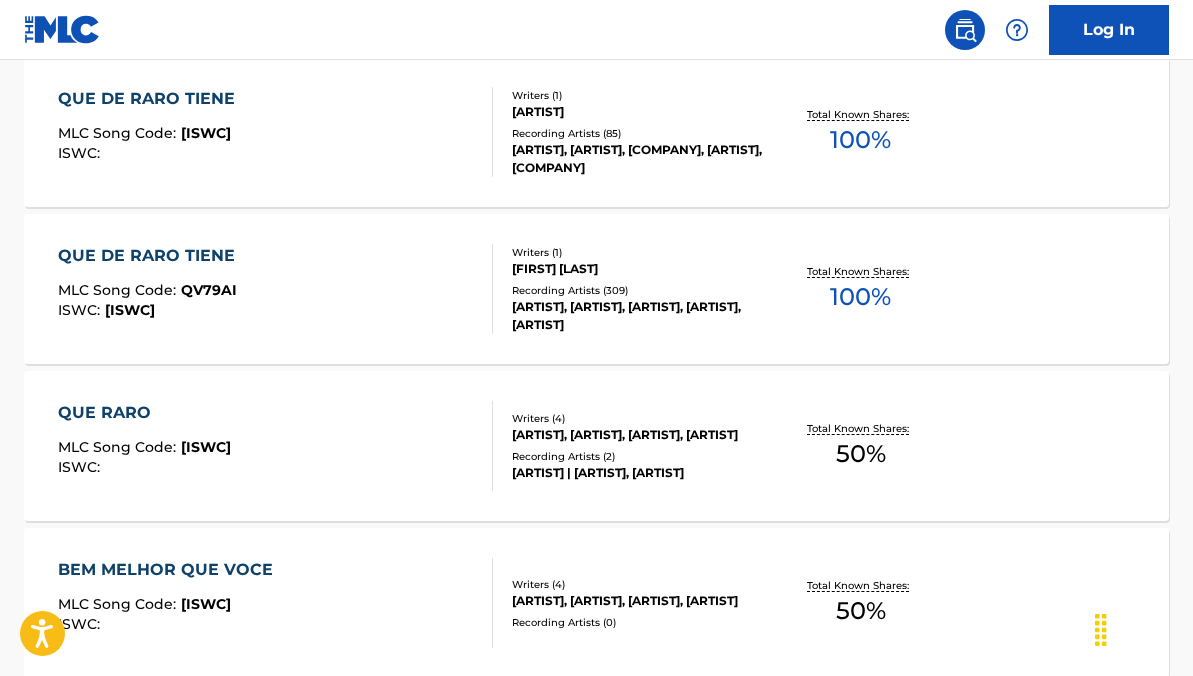 click on "QUE DE RARO TIENE MLC Song Code : [ISWC] ISWC : [ISWC]" at bounding box center [275, 289] 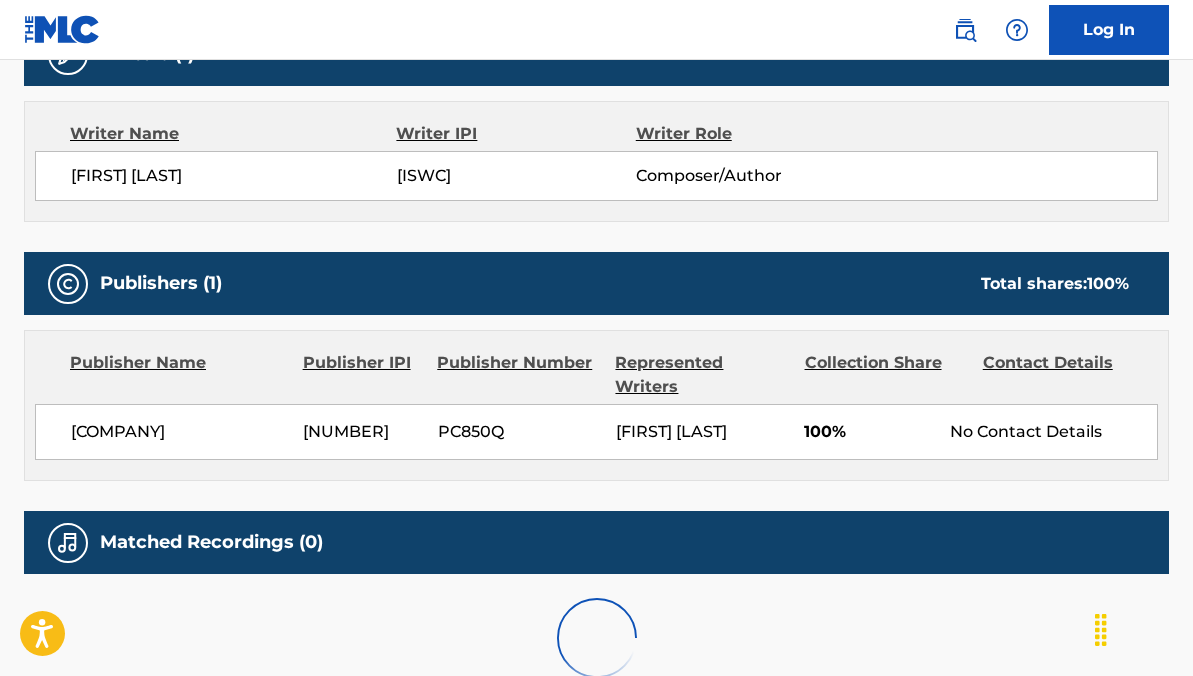 scroll, scrollTop: 0, scrollLeft: 0, axis: both 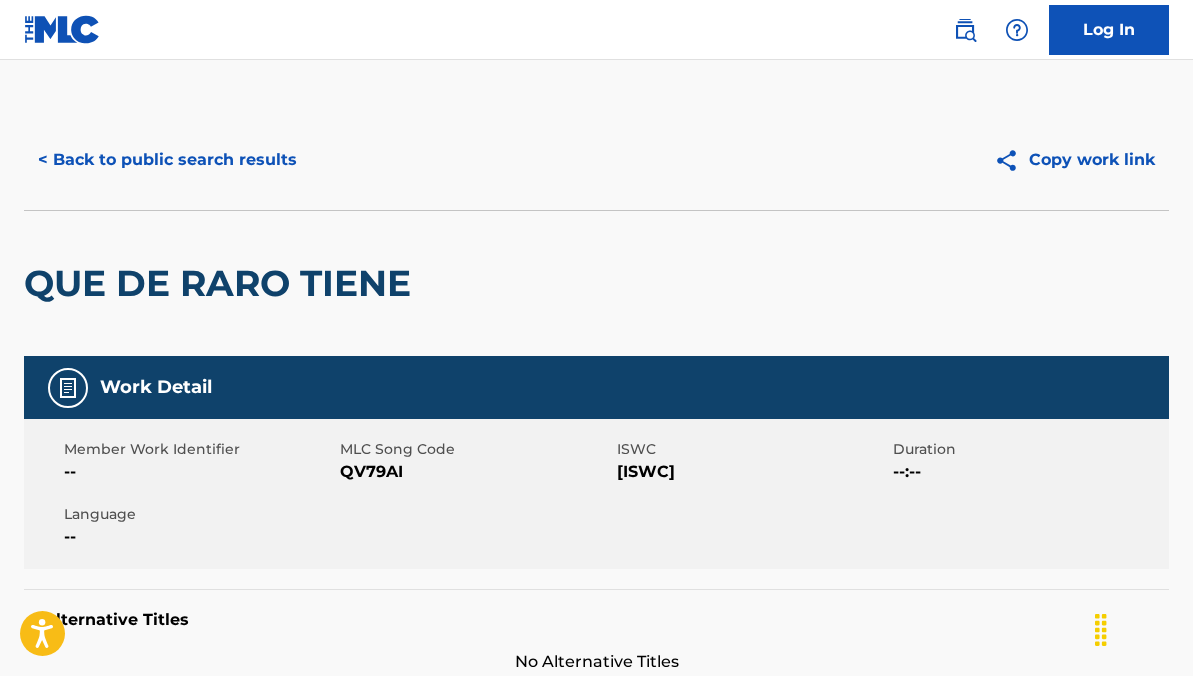 click on "QV79AI" at bounding box center (475, 472) 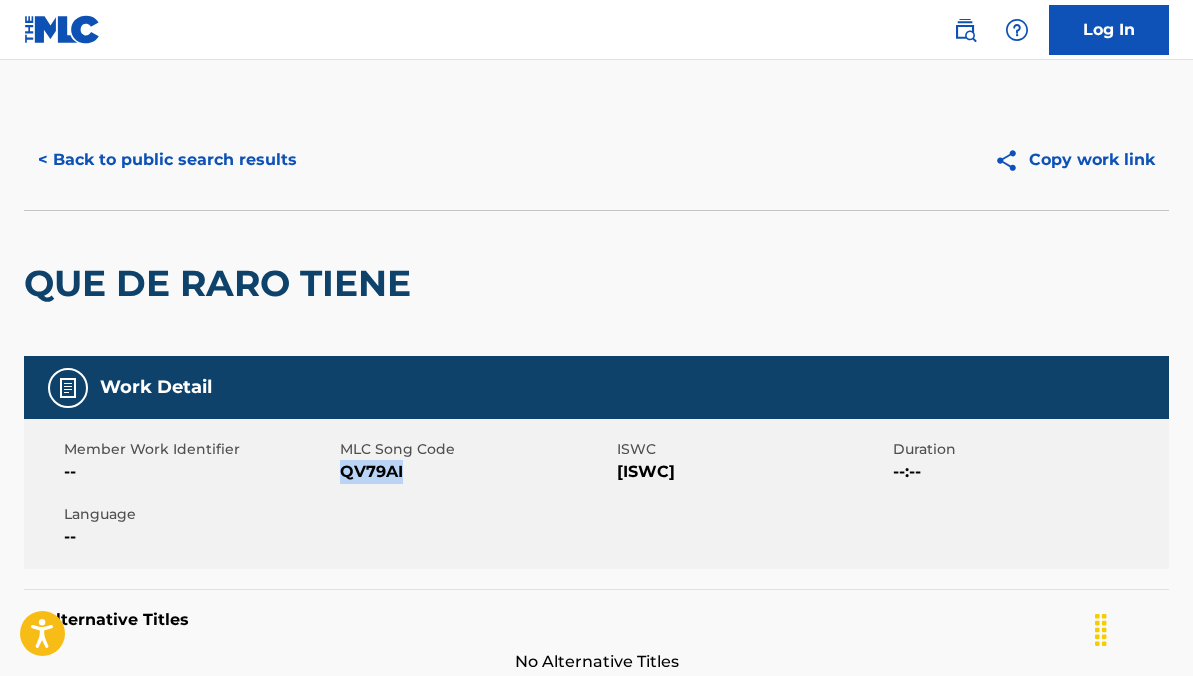click on "QV79AI" at bounding box center (475, 472) 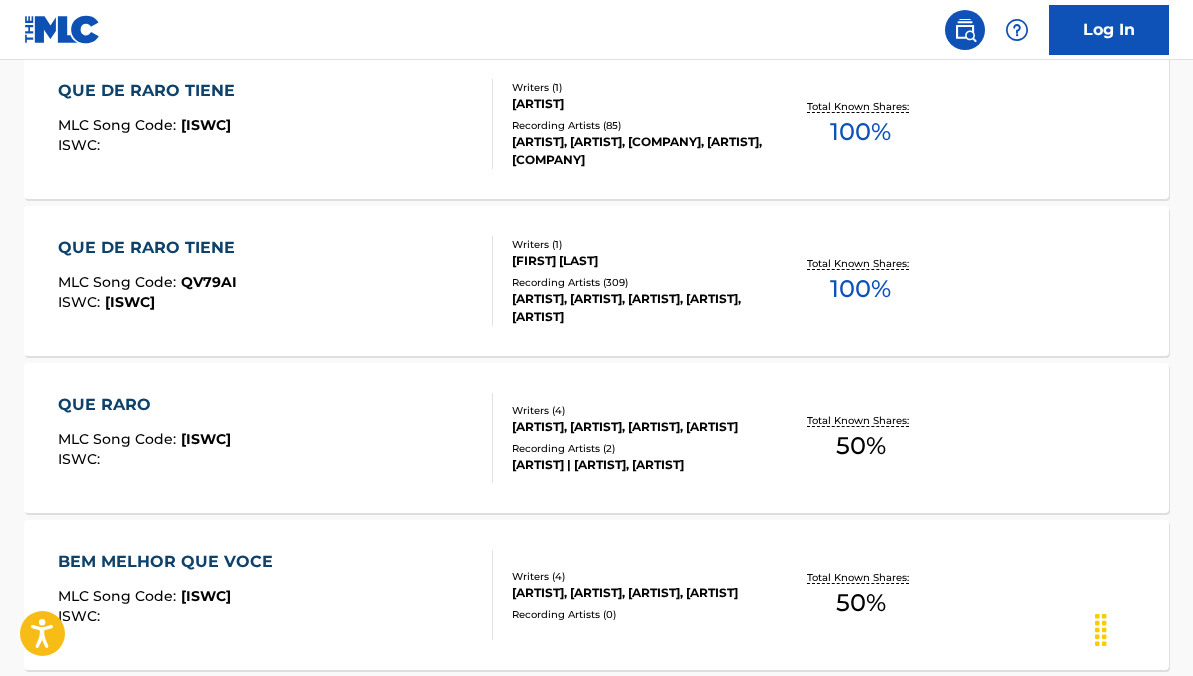 scroll, scrollTop: 647, scrollLeft: 0, axis: vertical 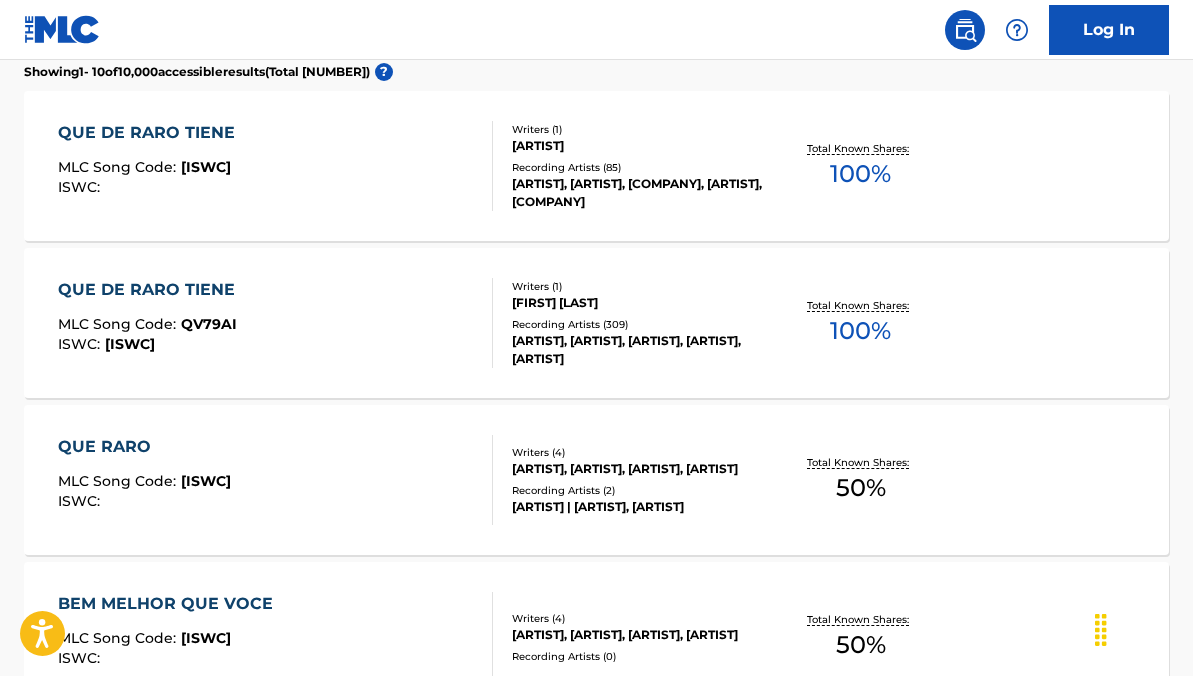click on "QUE DE RARO TIENE MLC Song Code : [ISWC] ISWC :" at bounding box center [275, 166] 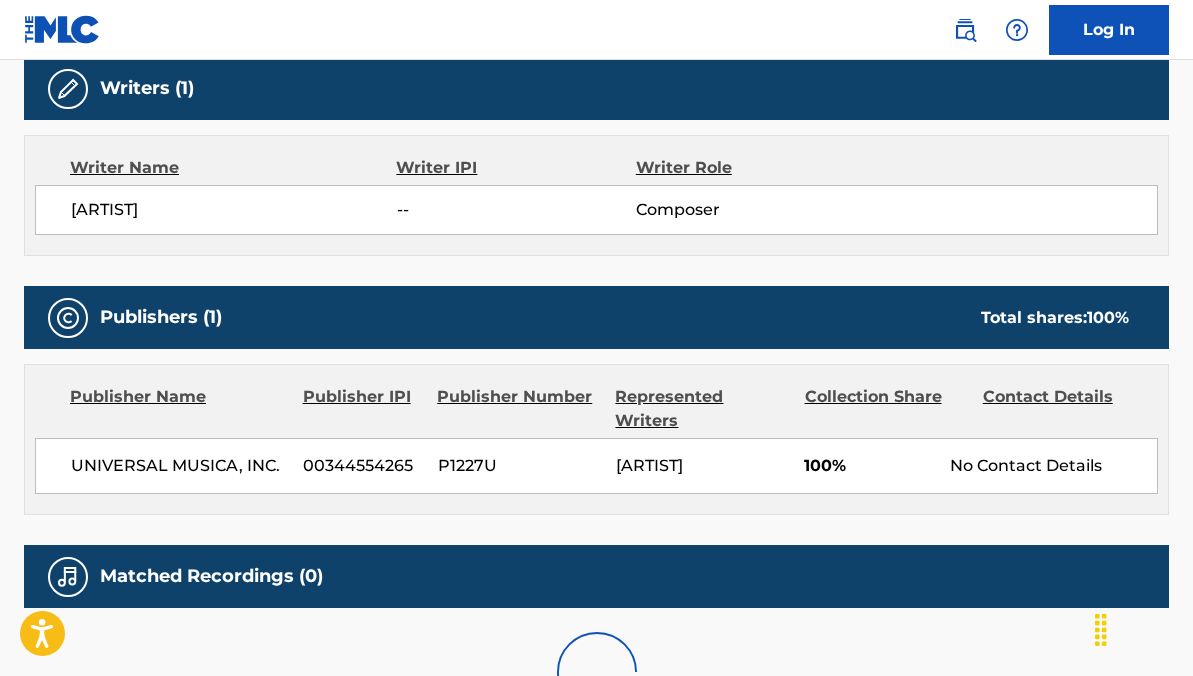 scroll, scrollTop: 0, scrollLeft: 0, axis: both 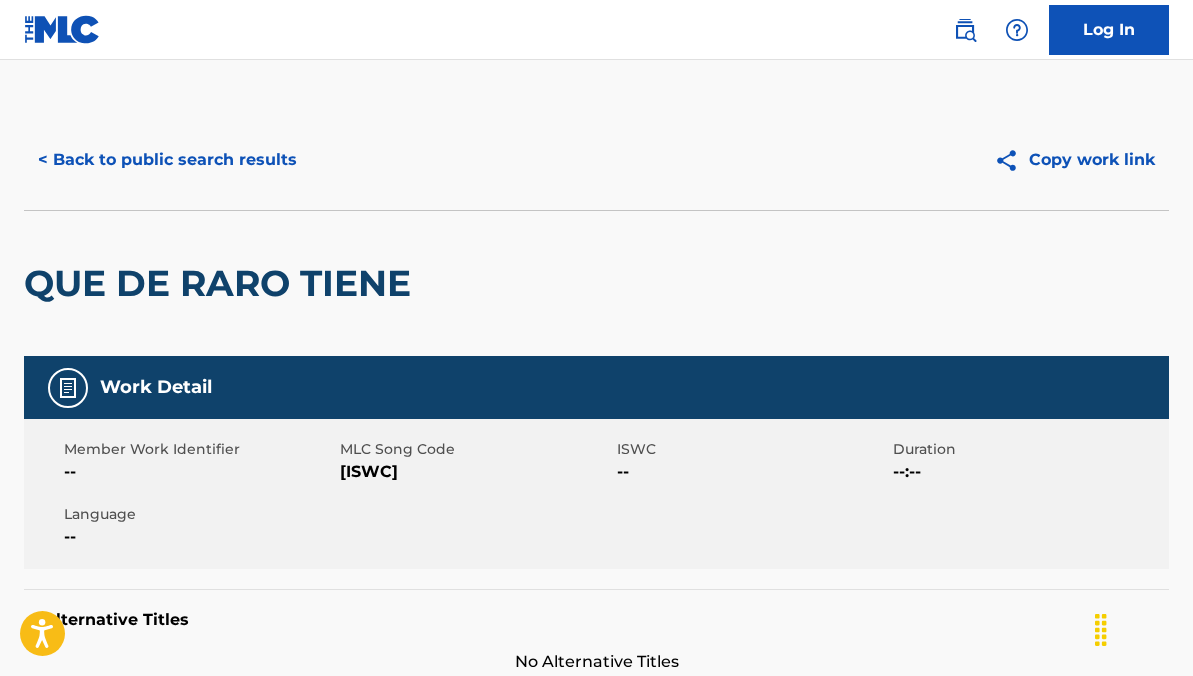 click on "[ISWC]" at bounding box center (475, 472) 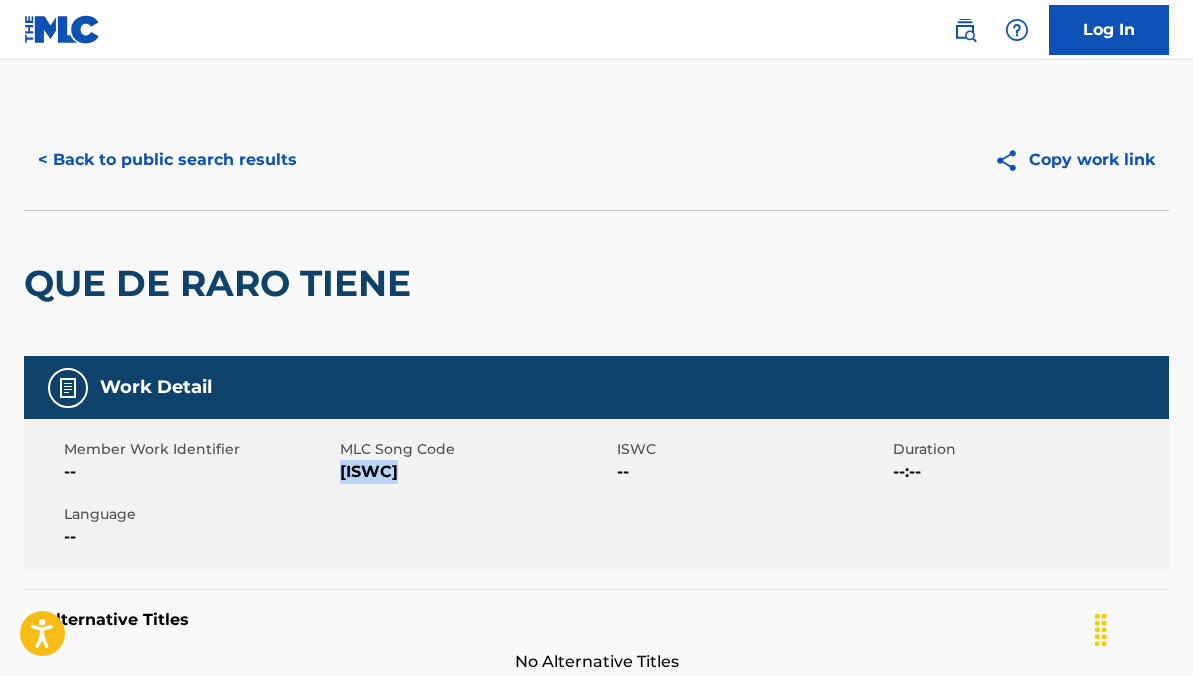 click on "[ISWC]" at bounding box center (475, 472) 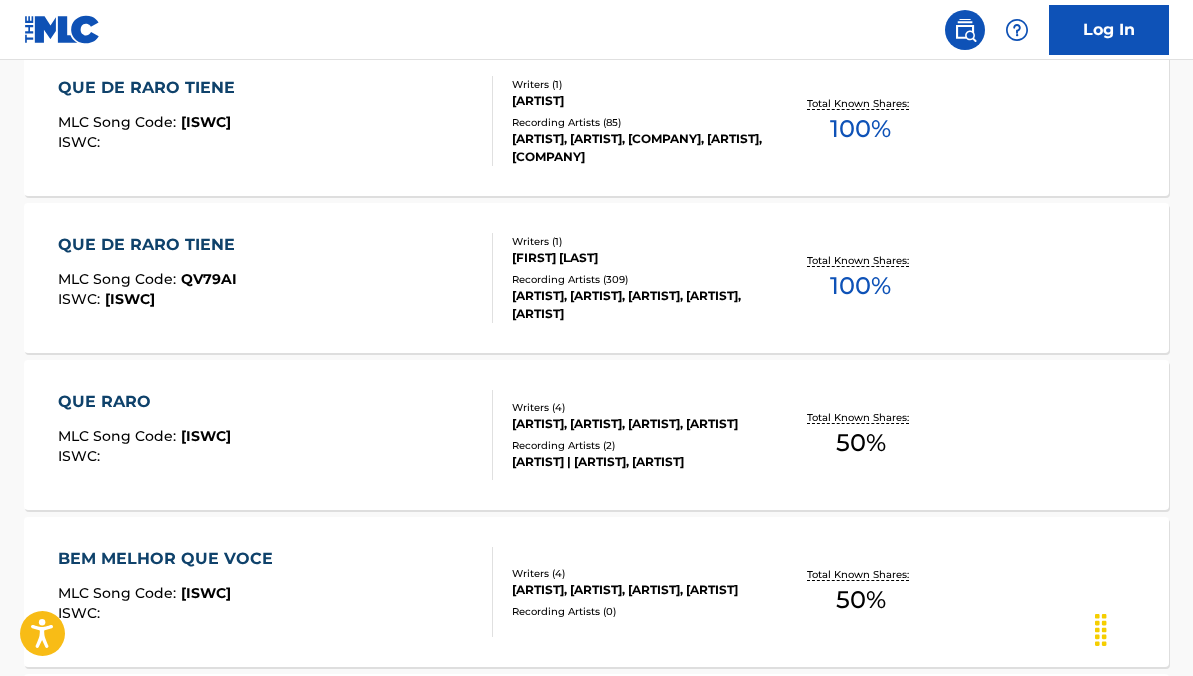 scroll, scrollTop: 684, scrollLeft: 0, axis: vertical 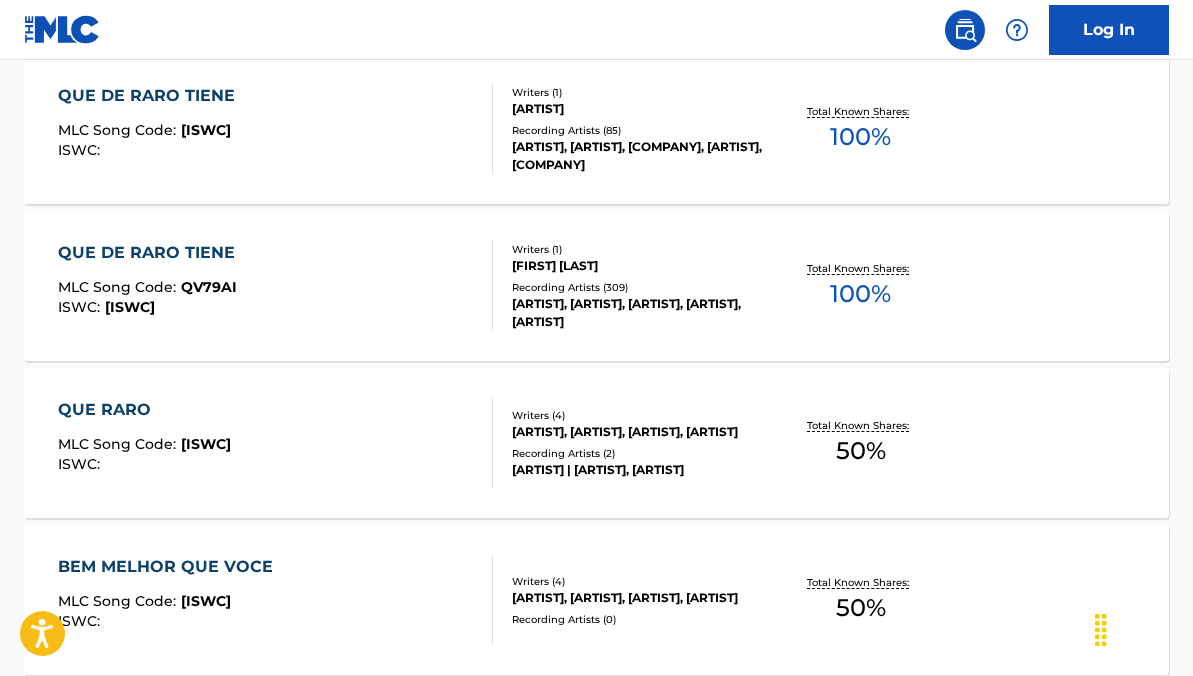 click on "QUE DE RARO TIENE MLC Song Code : [ISWC] ISWC : [ISWC]" at bounding box center (275, 286) 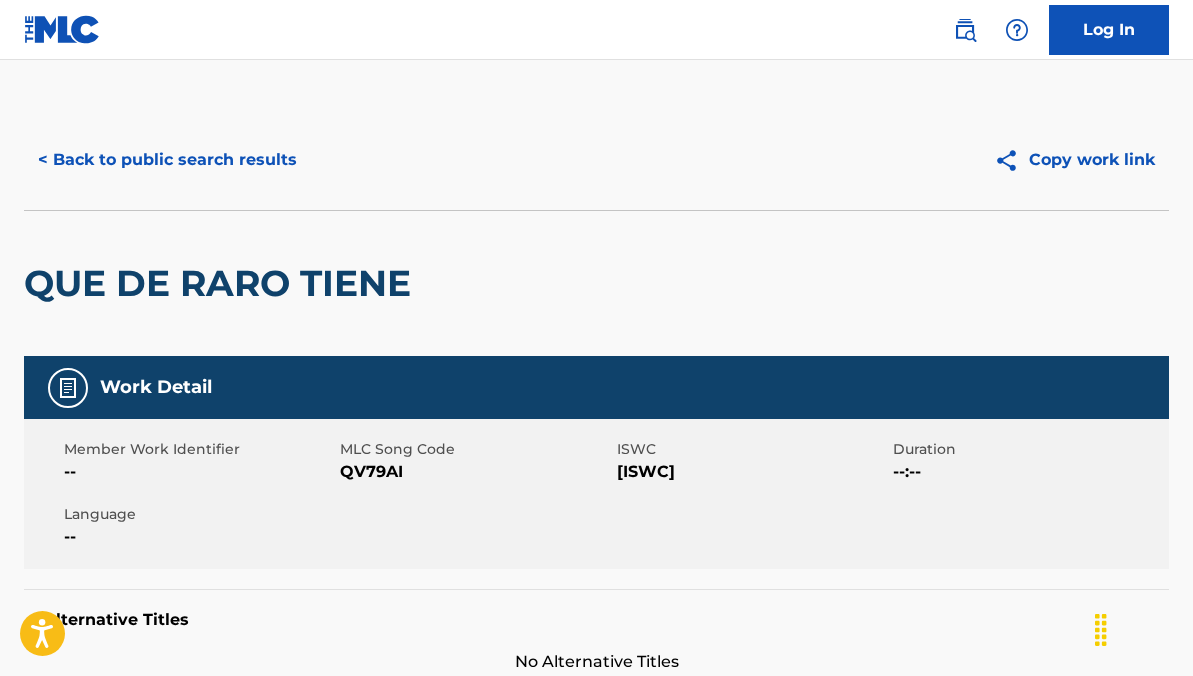 click on "QV79AI" at bounding box center (475, 472) 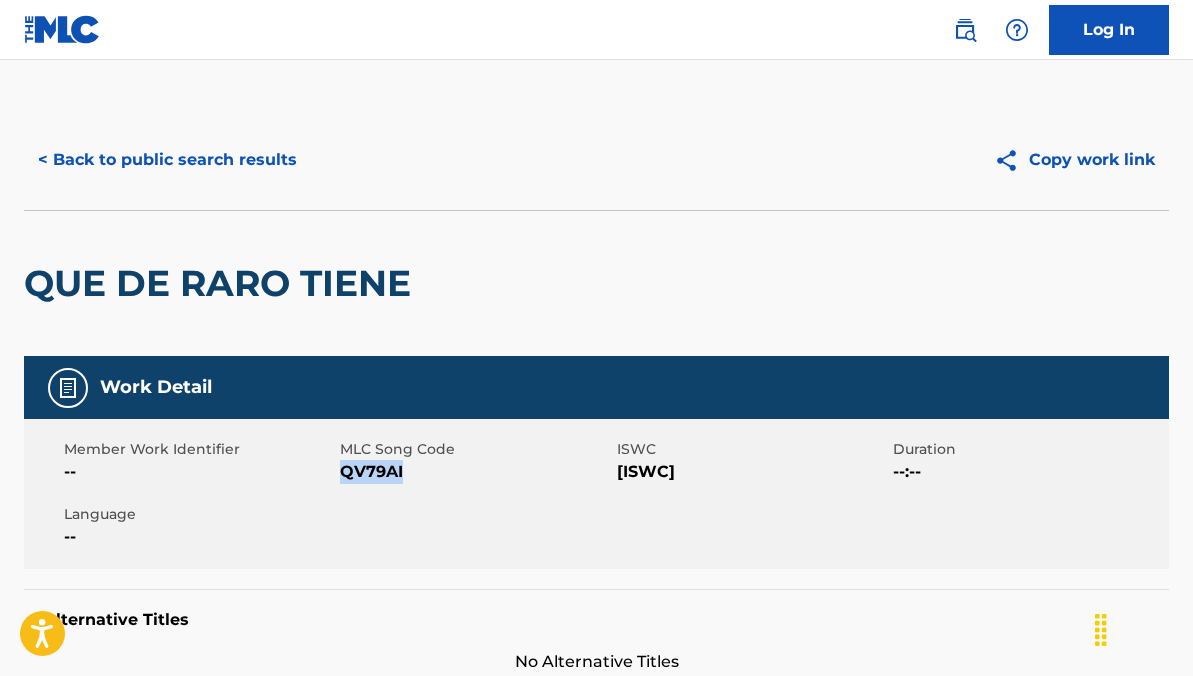 click on "QV79AI" at bounding box center [475, 472] 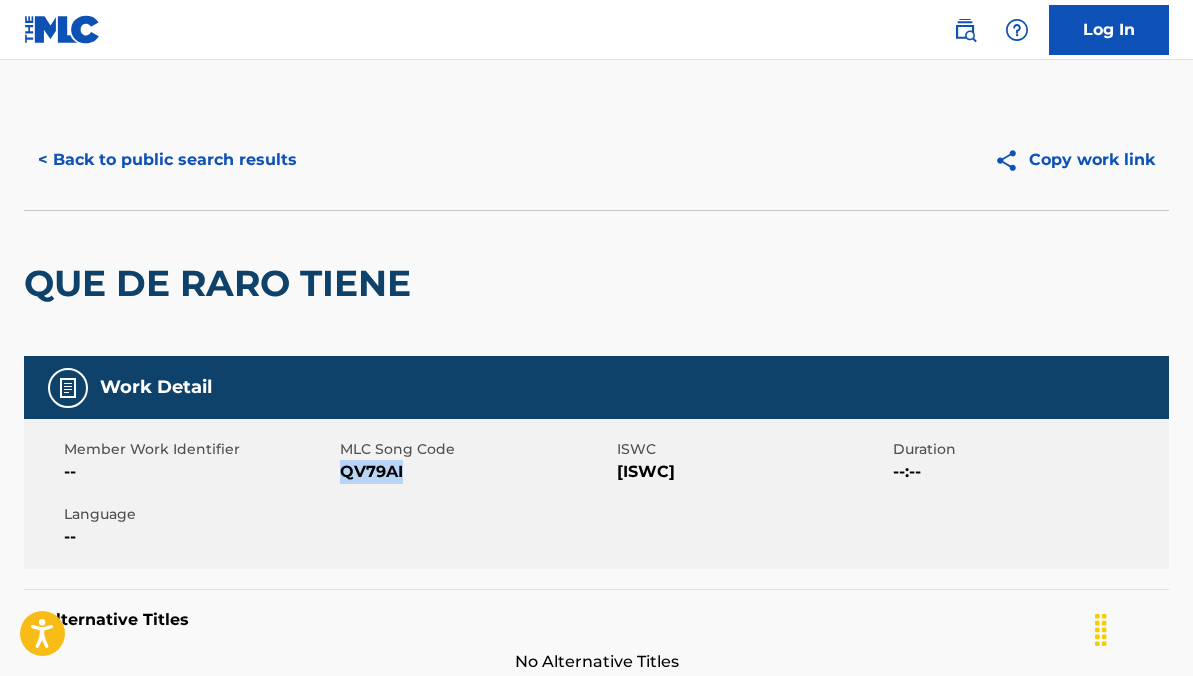 click on "< Back to public search results" at bounding box center (167, 160) 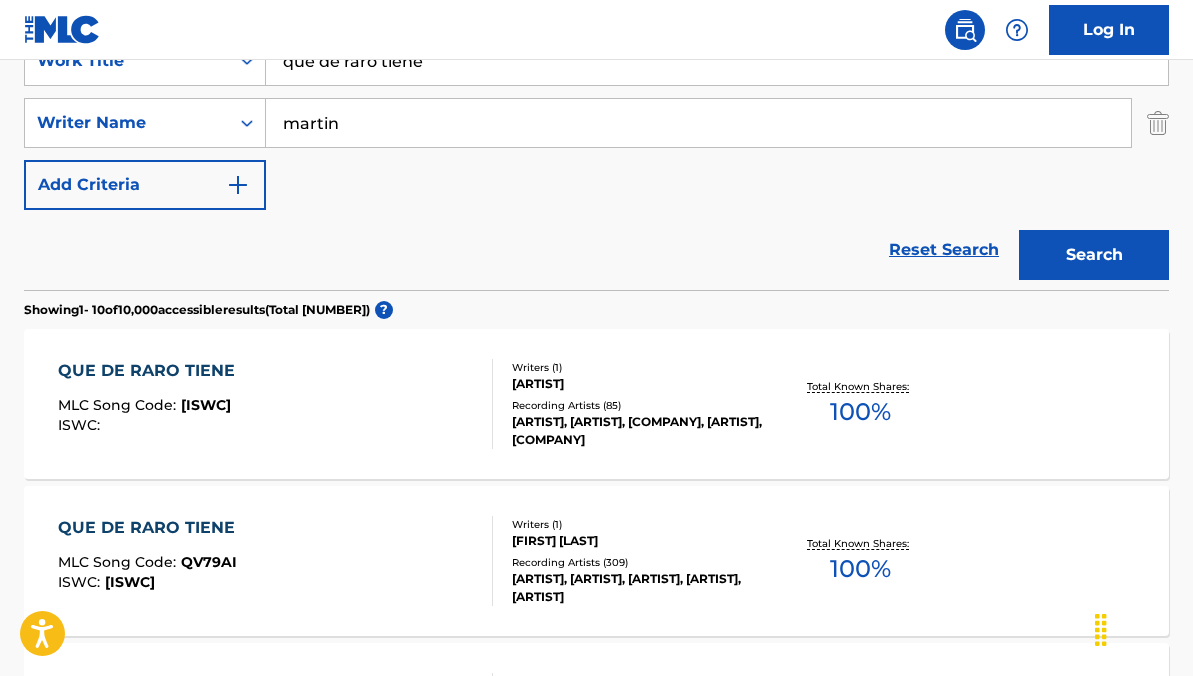 scroll, scrollTop: 403, scrollLeft: 0, axis: vertical 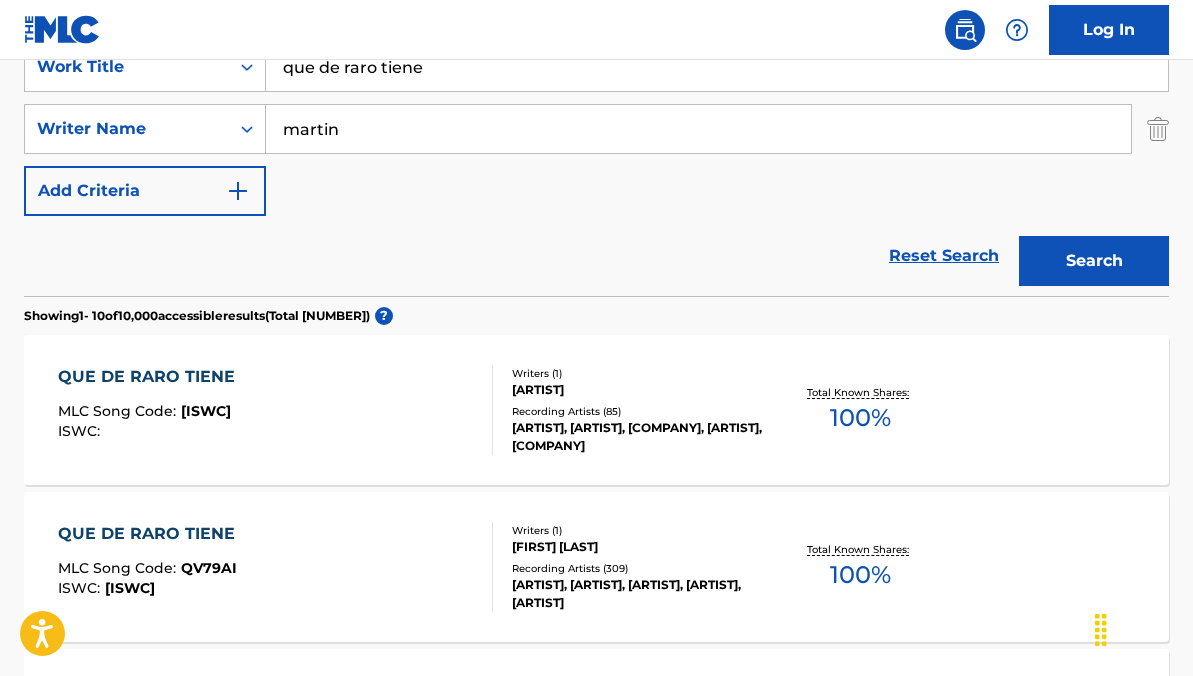 click on "Reset Search" at bounding box center [944, 256] 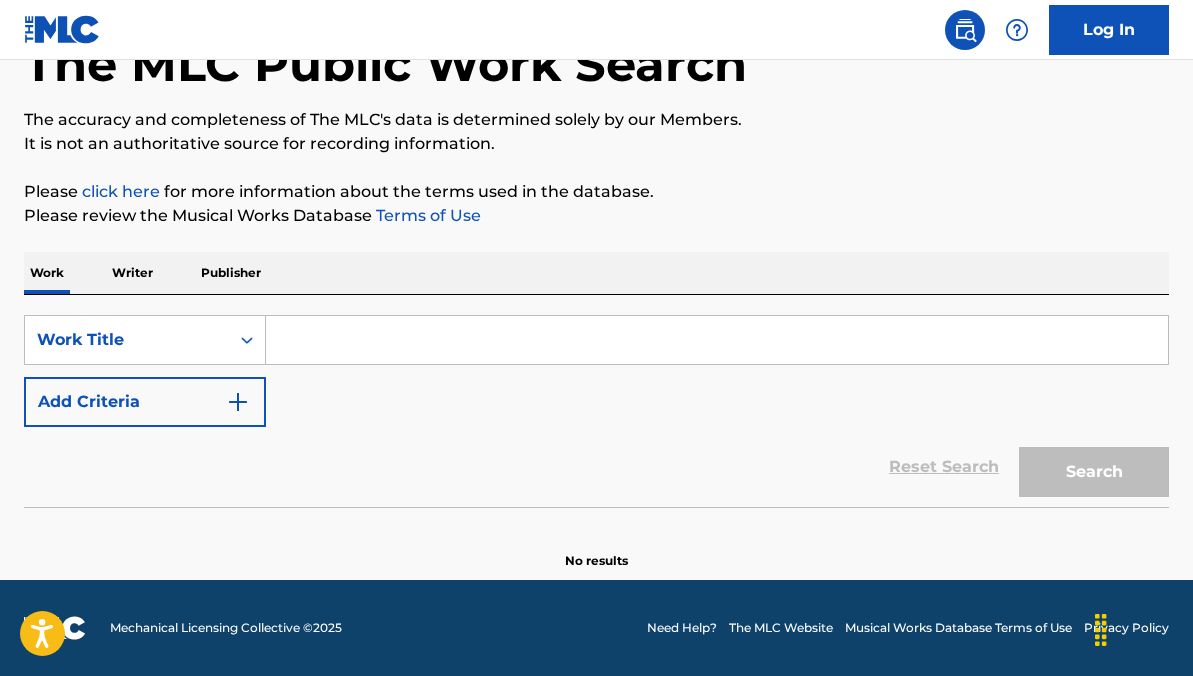 click at bounding box center (717, 340) 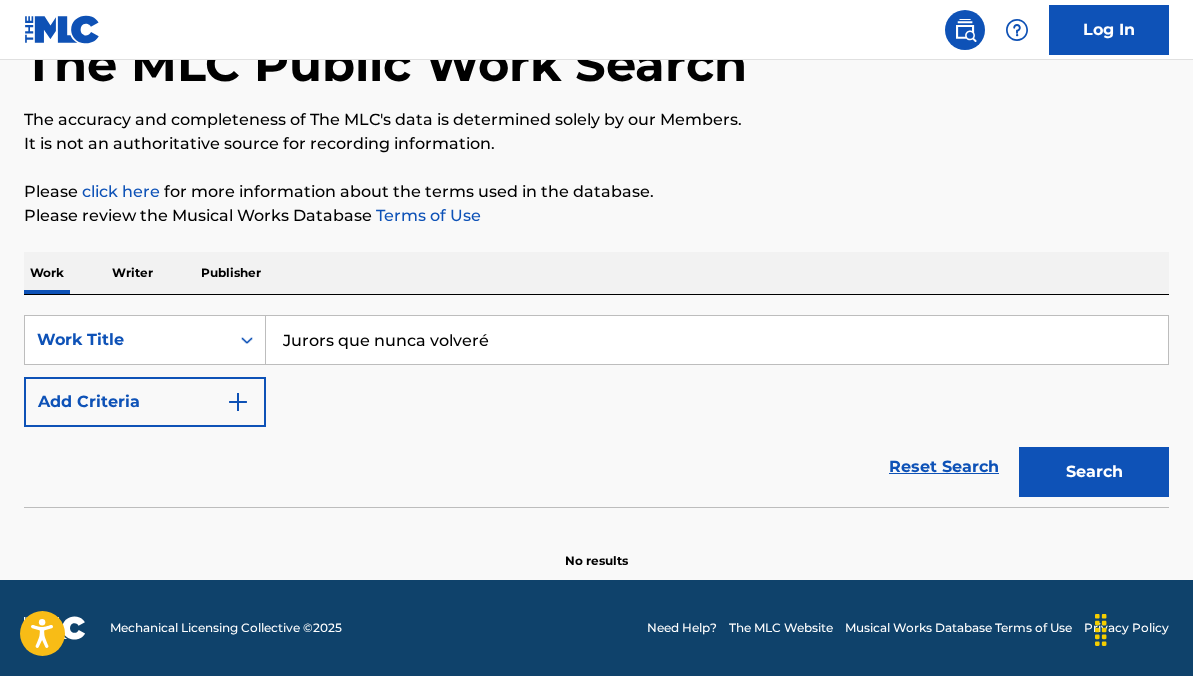 click on "Jurors que nunca volveré" at bounding box center [717, 340] 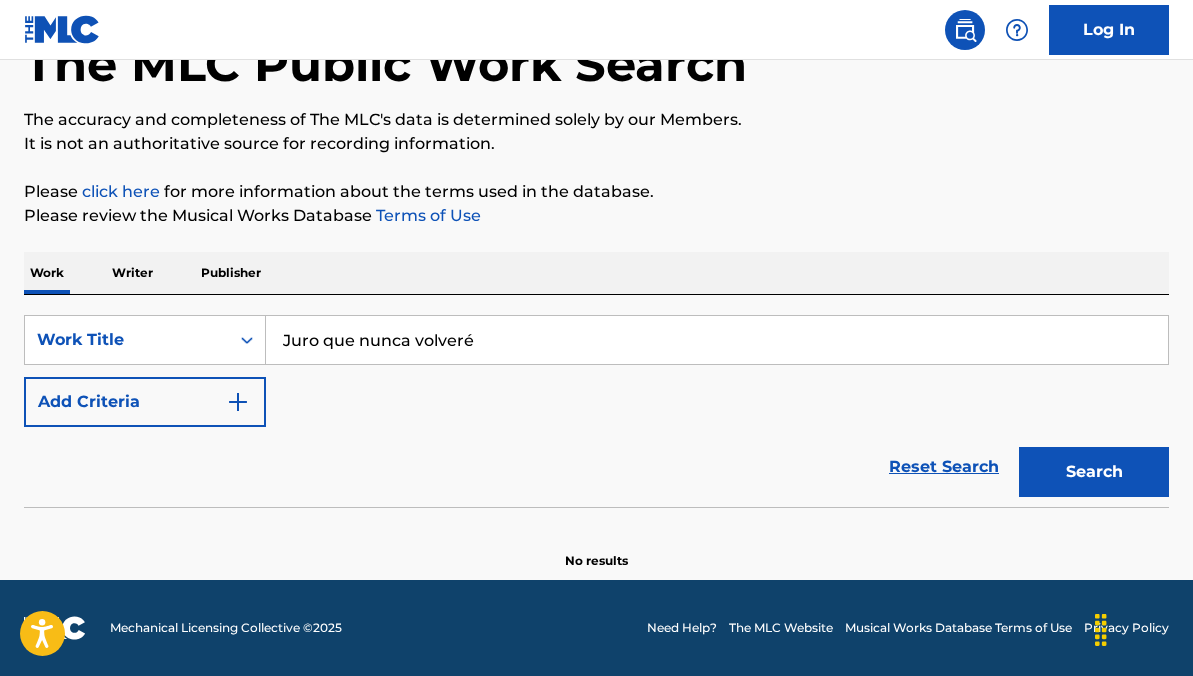type on "Juro que nunca volveré" 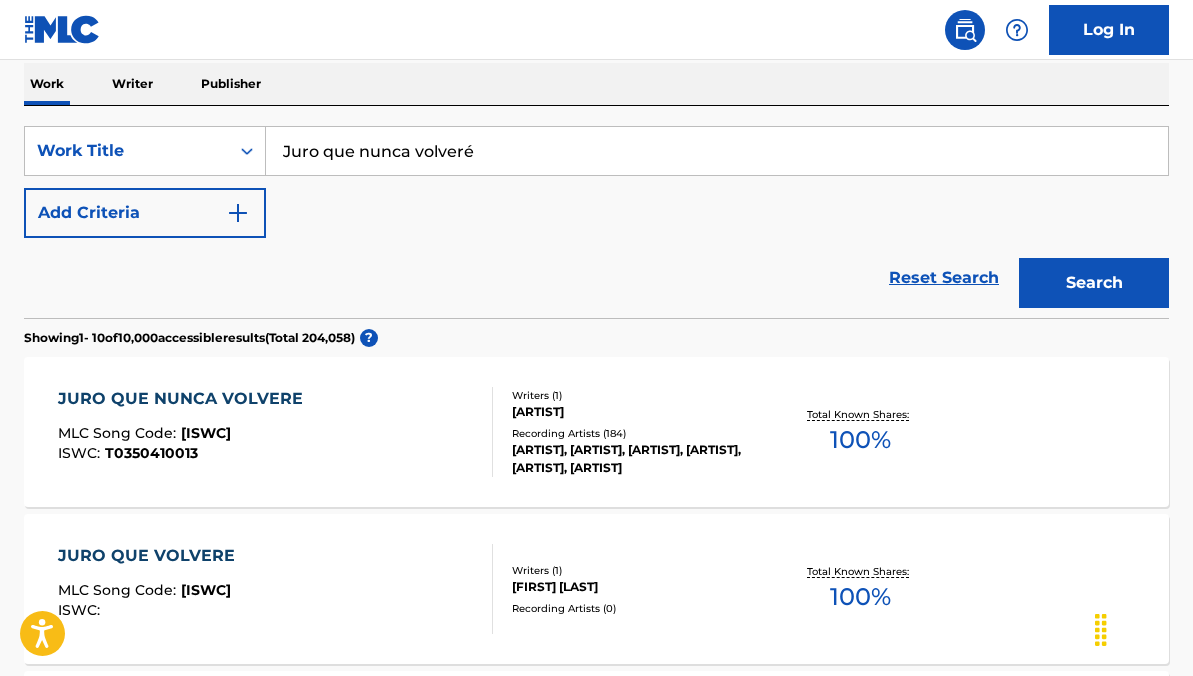 scroll, scrollTop: 326, scrollLeft: 0, axis: vertical 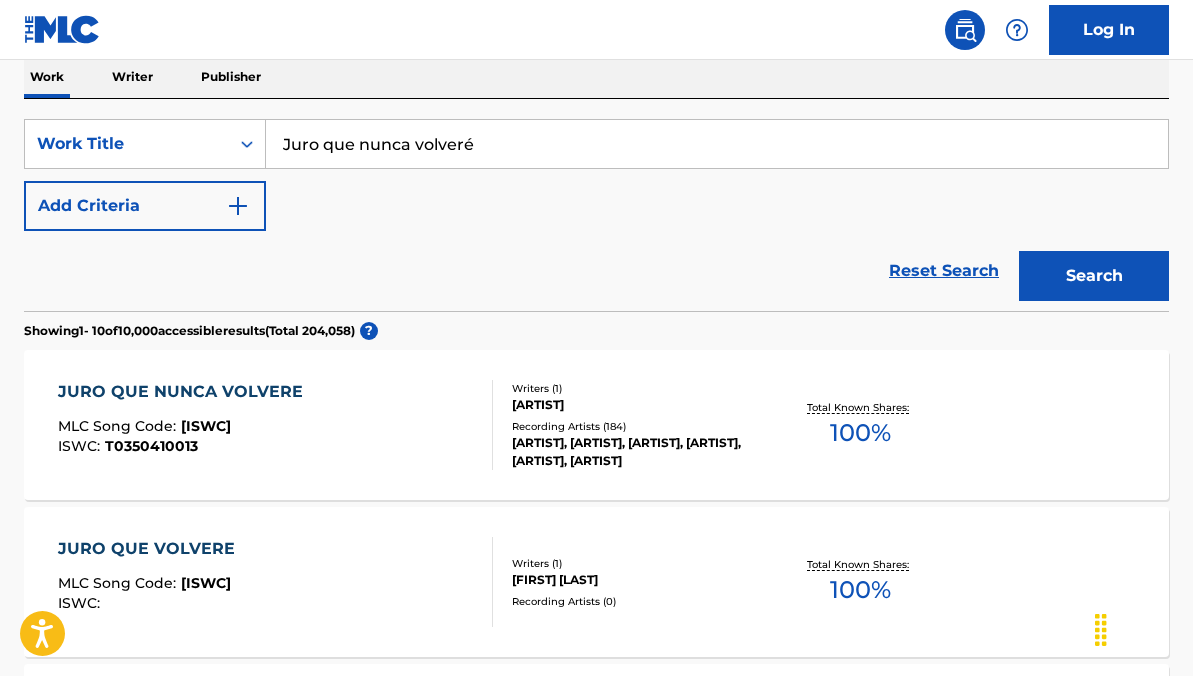 click on "Recording Artists ( 184 )" at bounding box center [638, 426] 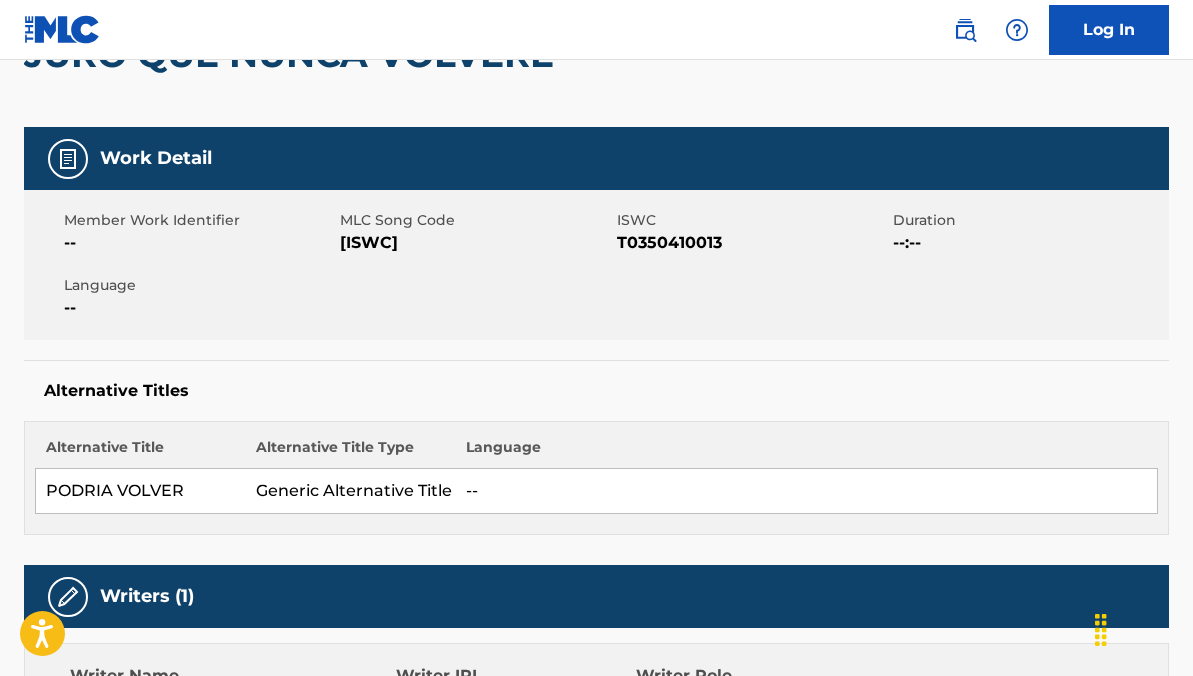 scroll, scrollTop: 294, scrollLeft: 0, axis: vertical 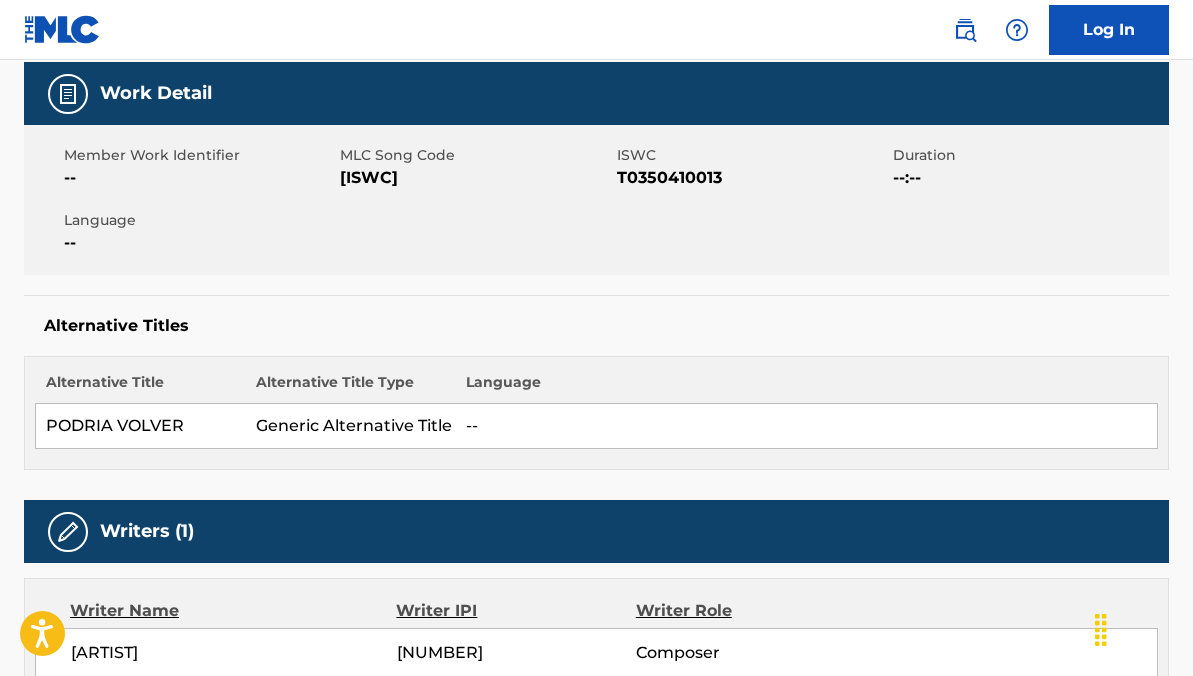 click on "[ISWC]" at bounding box center [475, 178] 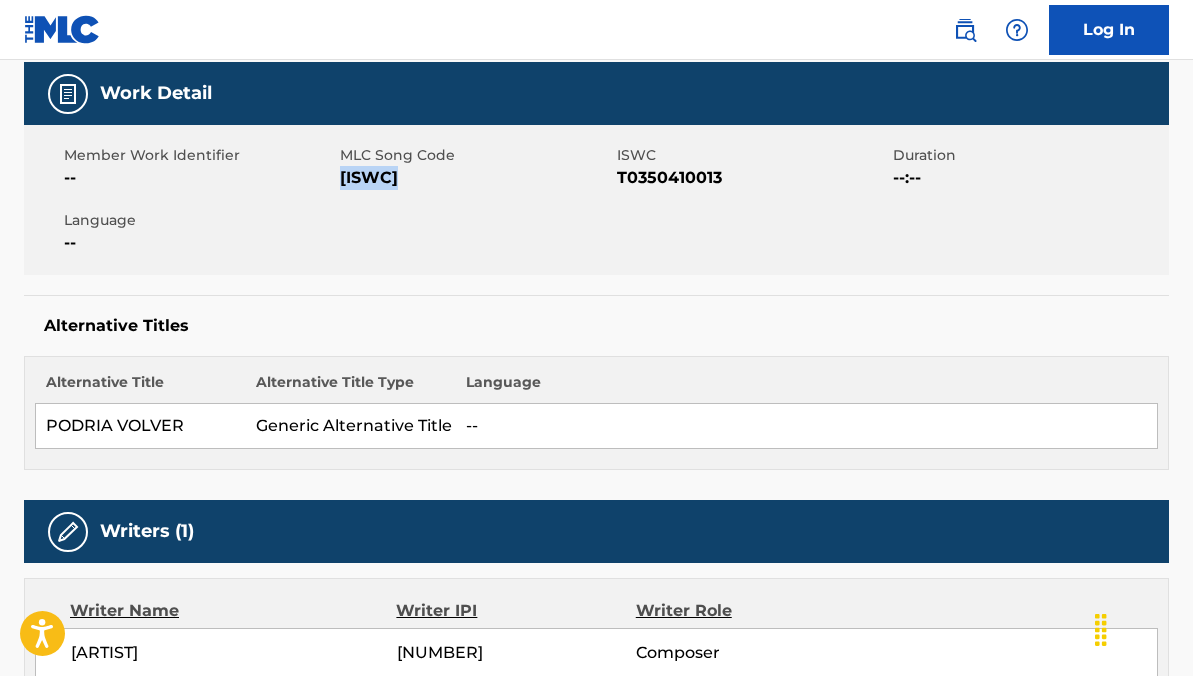 click on "[ISWC]" at bounding box center [475, 178] 